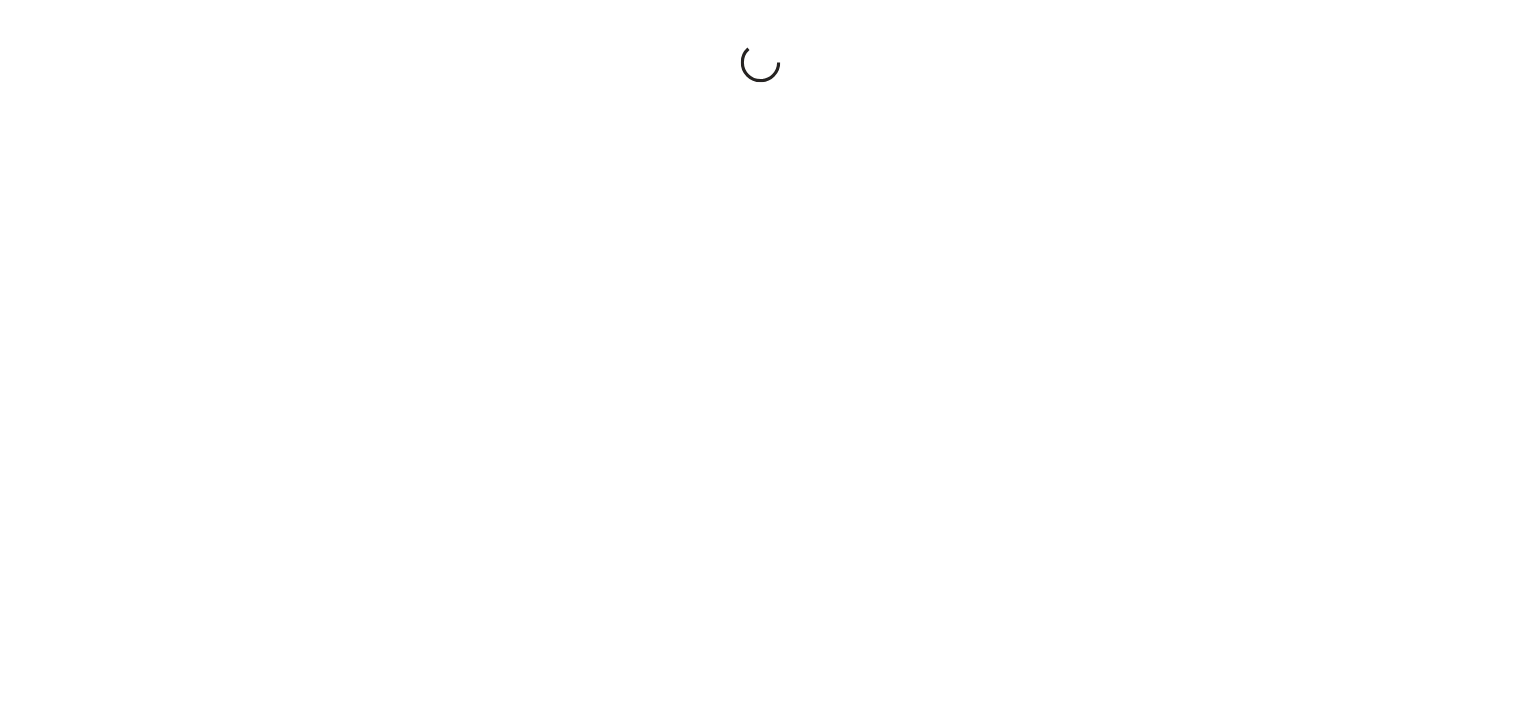 scroll, scrollTop: 0, scrollLeft: 0, axis: both 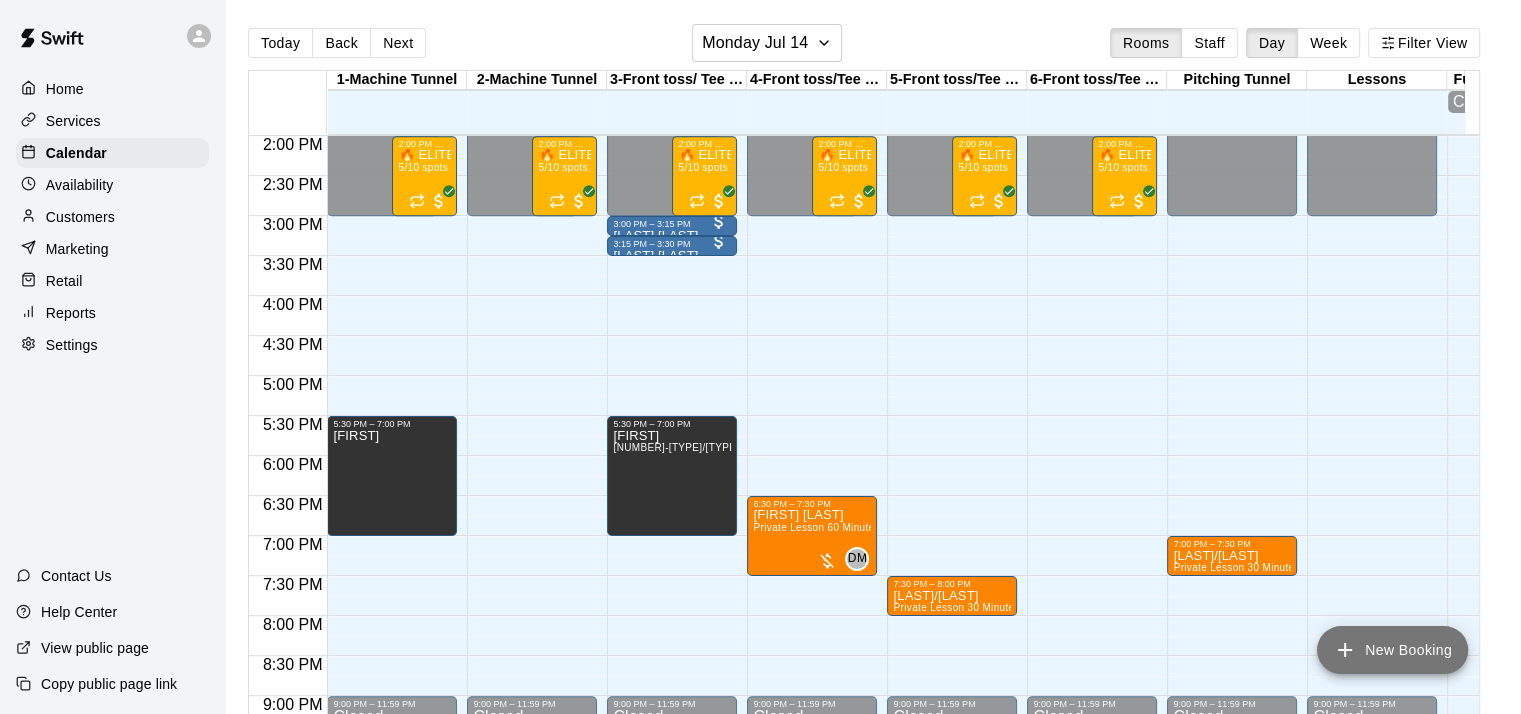 click on "New Booking" at bounding box center [1392, 650] 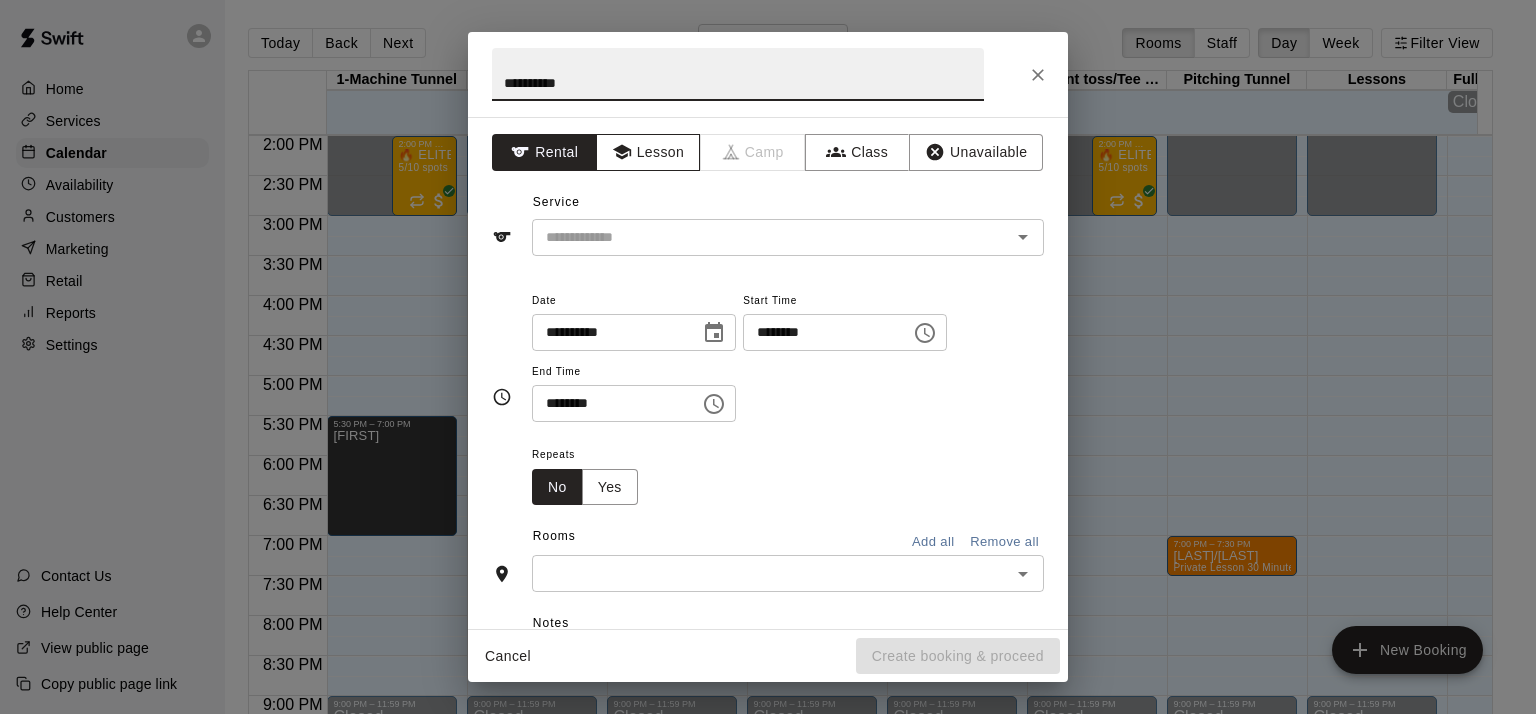 type on "**********" 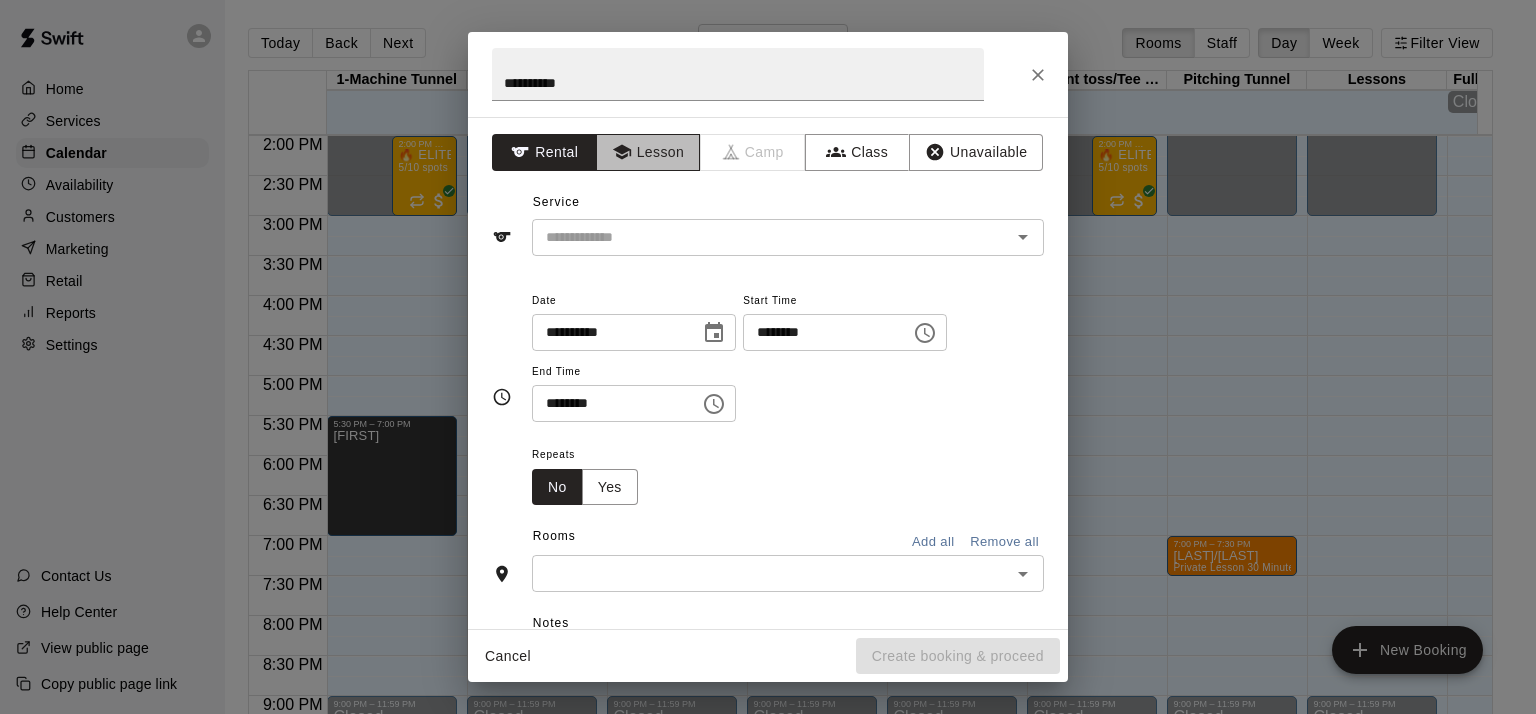 click on "Lesson" at bounding box center (648, 152) 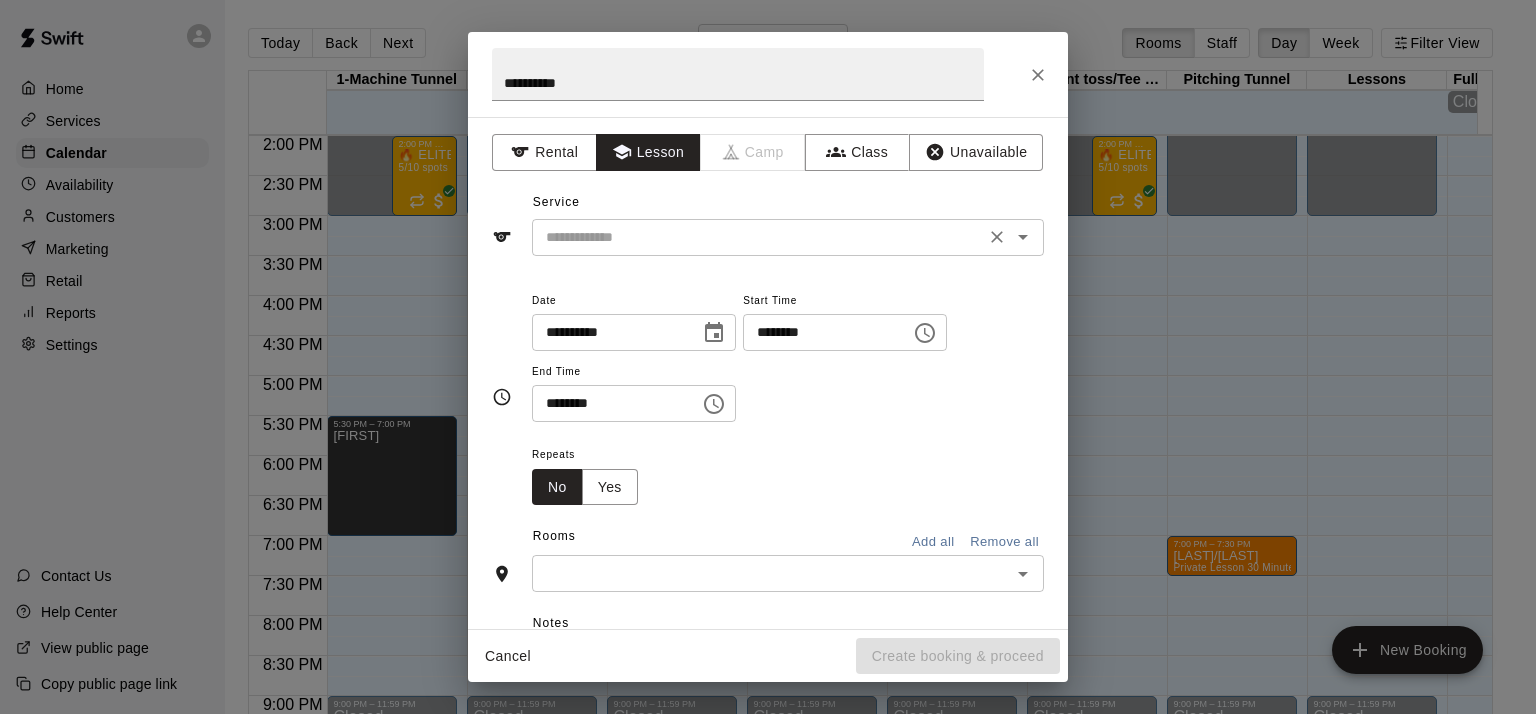 click at bounding box center [758, 237] 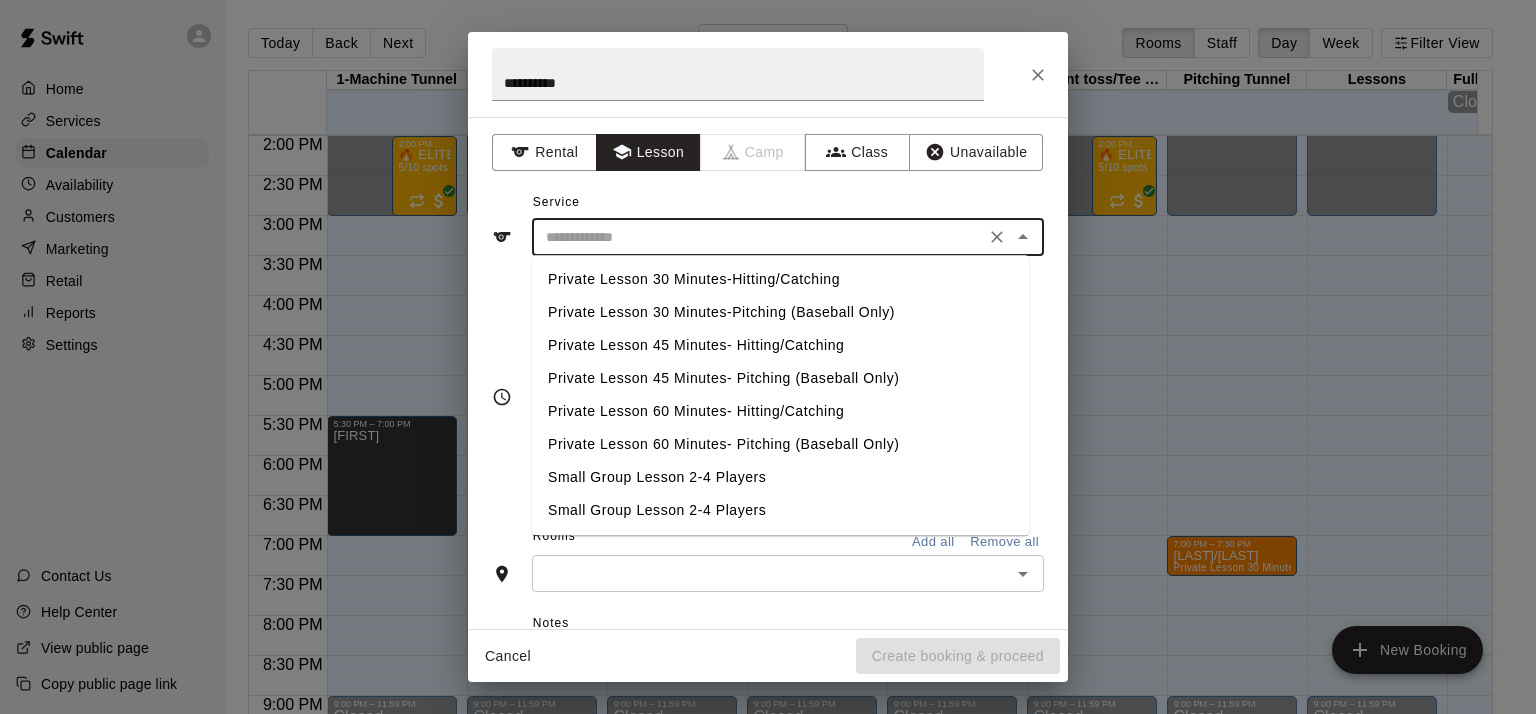 click on "Private Lesson 30 Minutes-Pitching (Baseball Only)" at bounding box center [780, 312] 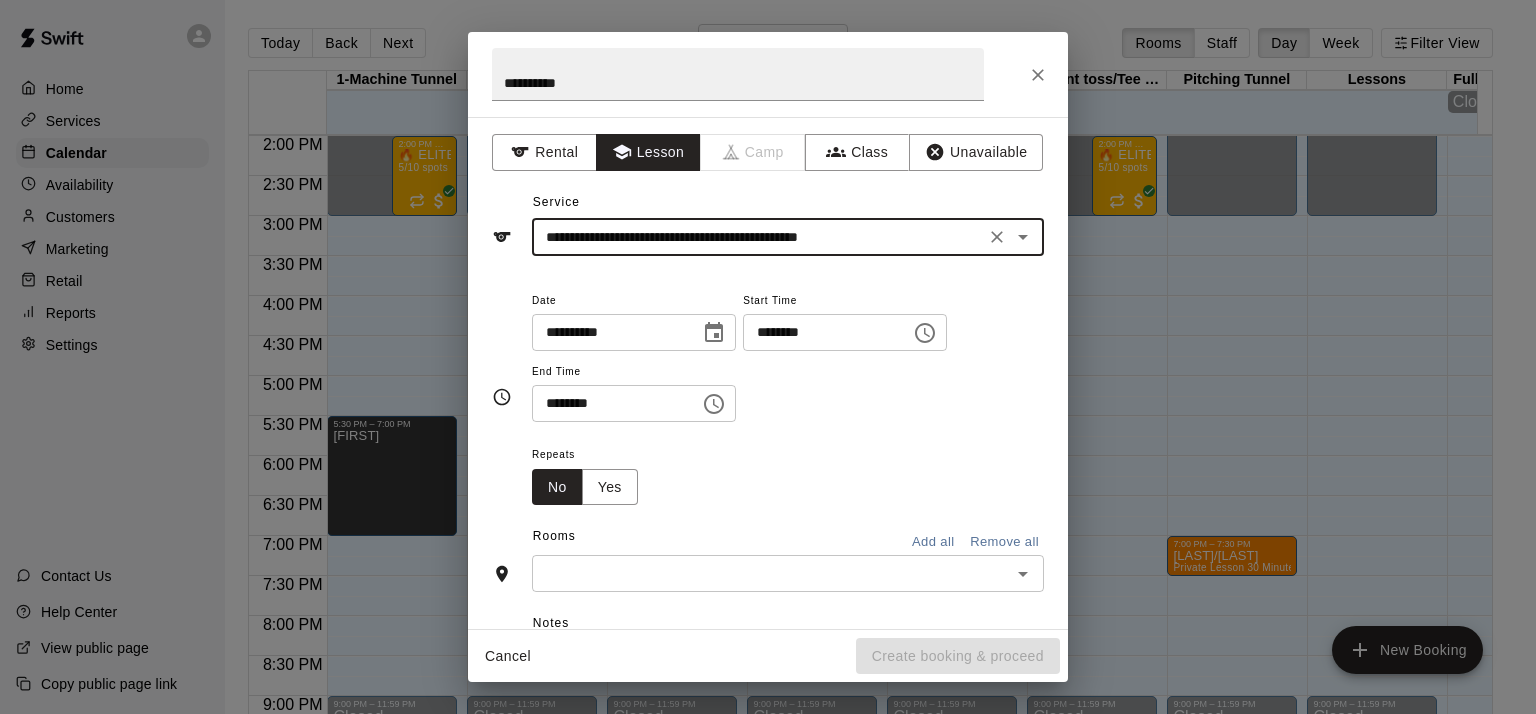 click 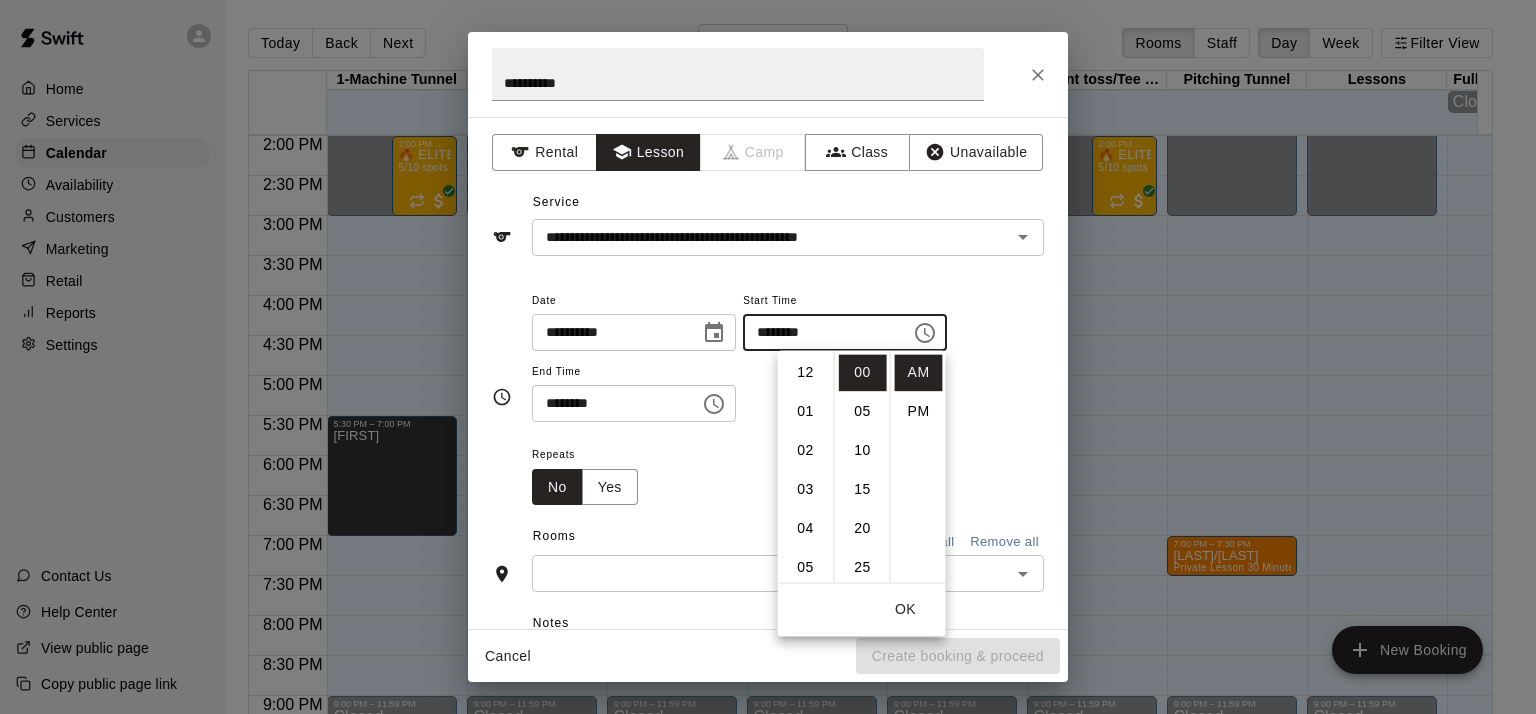 scroll, scrollTop: 312, scrollLeft: 0, axis: vertical 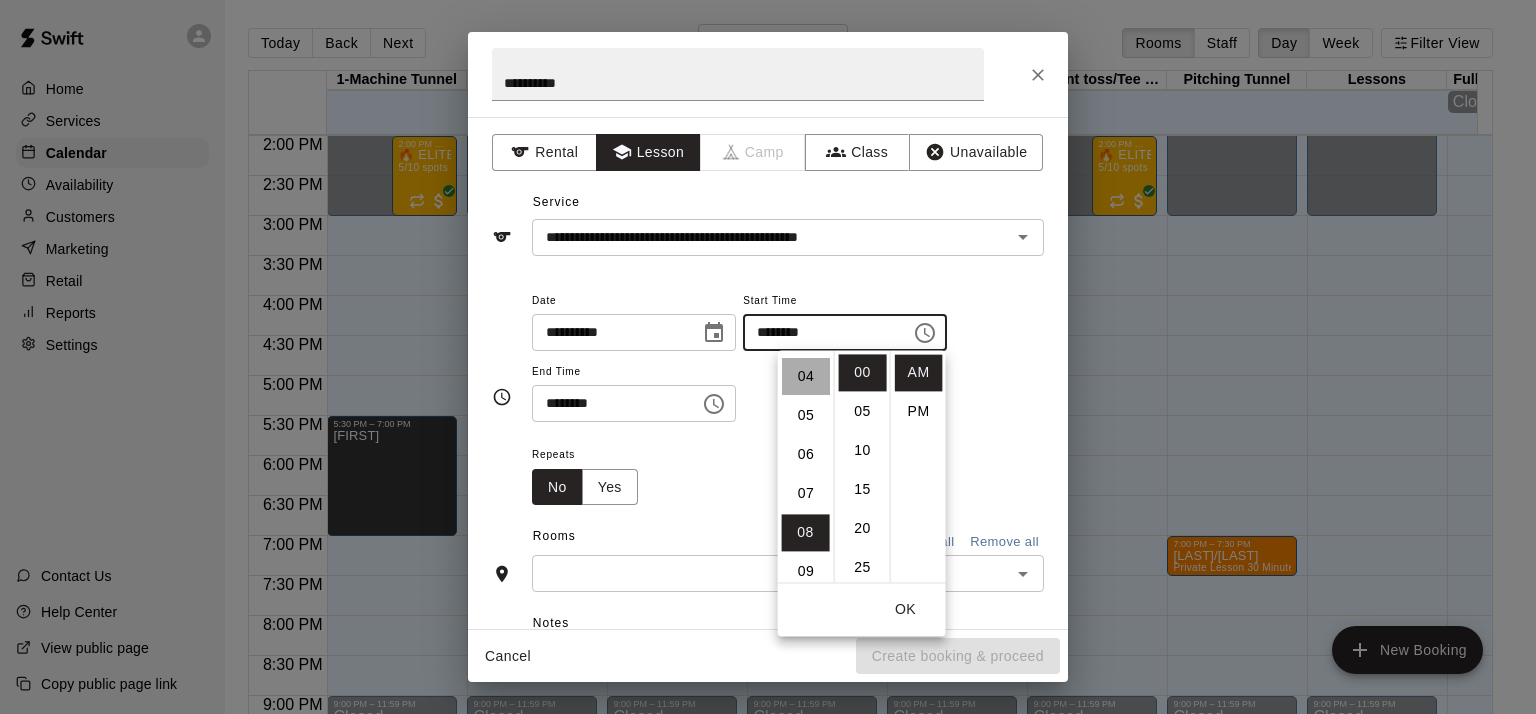 click on "04" at bounding box center [806, 376] 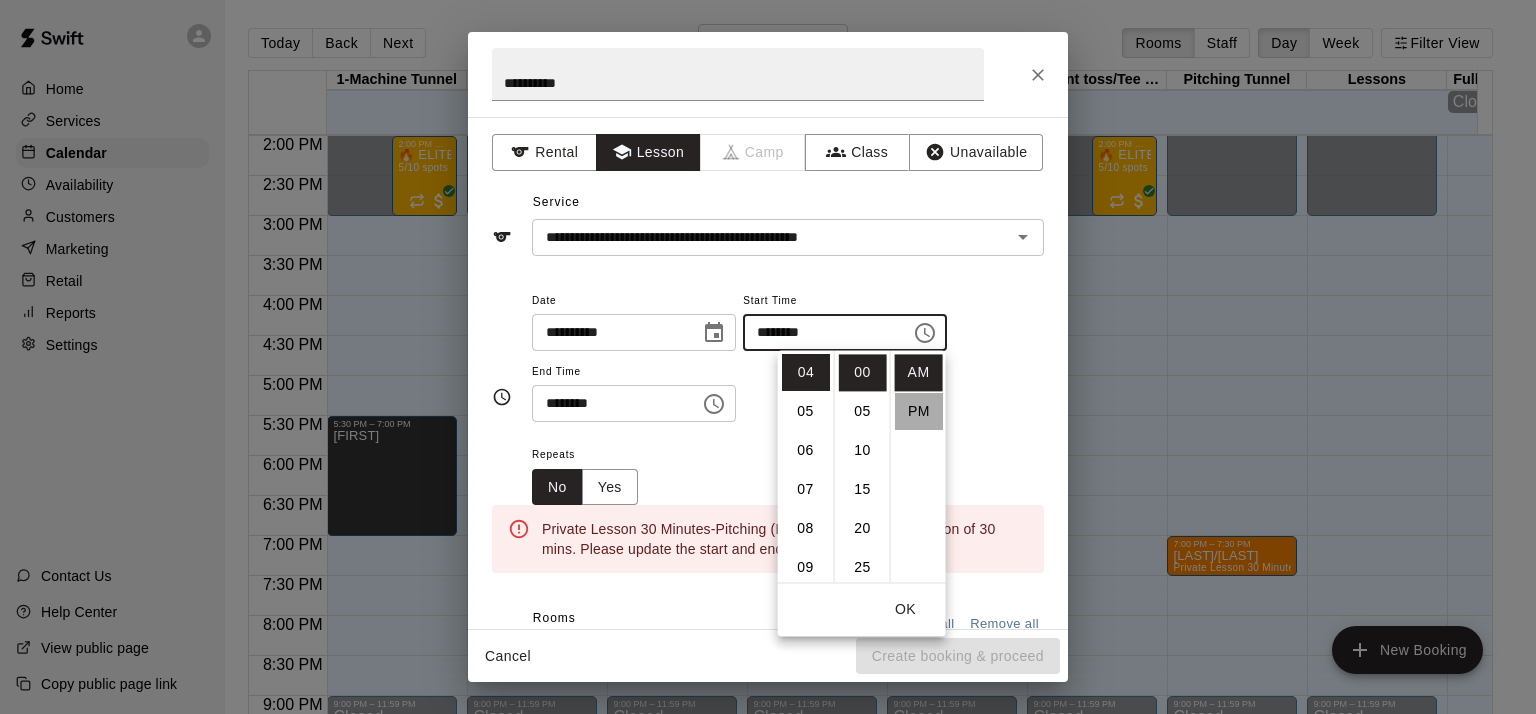 click on "PM" at bounding box center [919, 411] 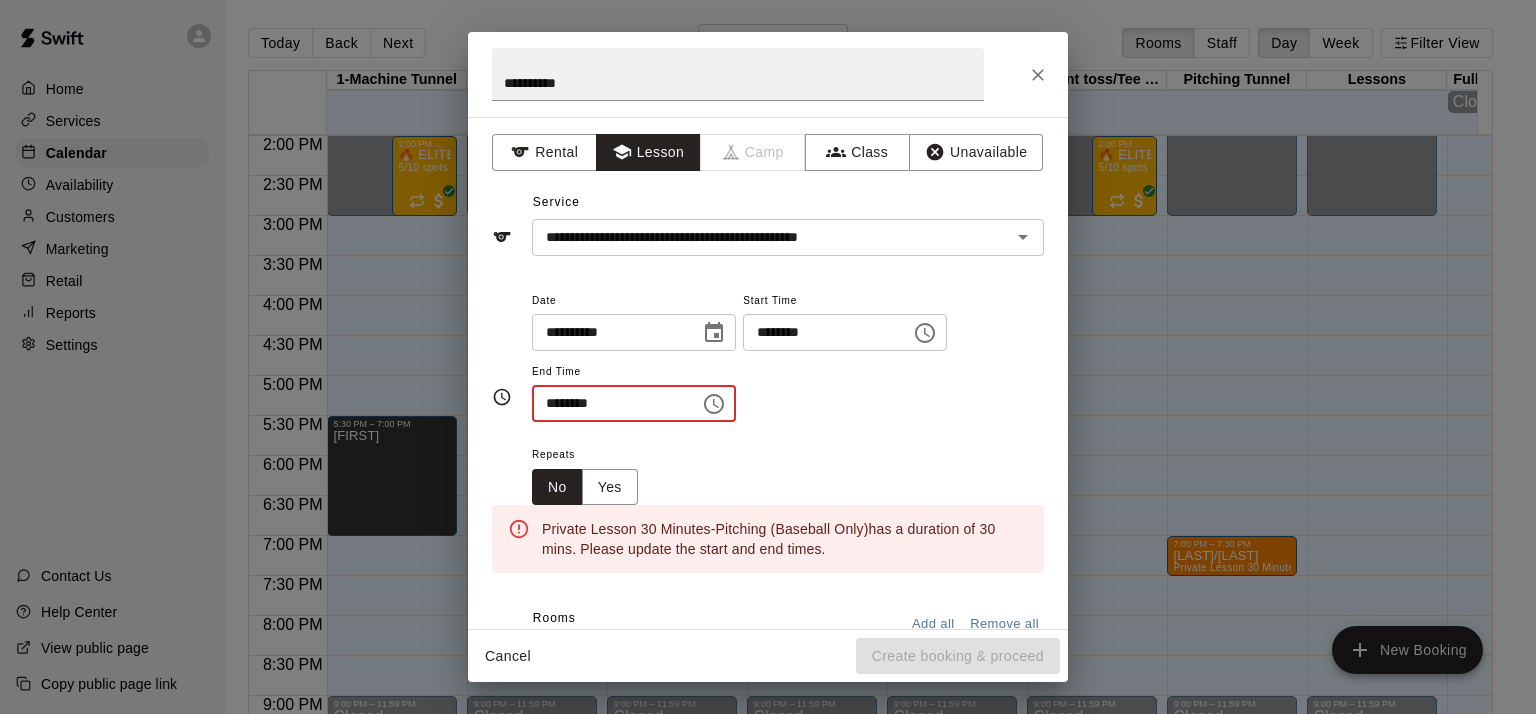 click on "********" at bounding box center (609, 403) 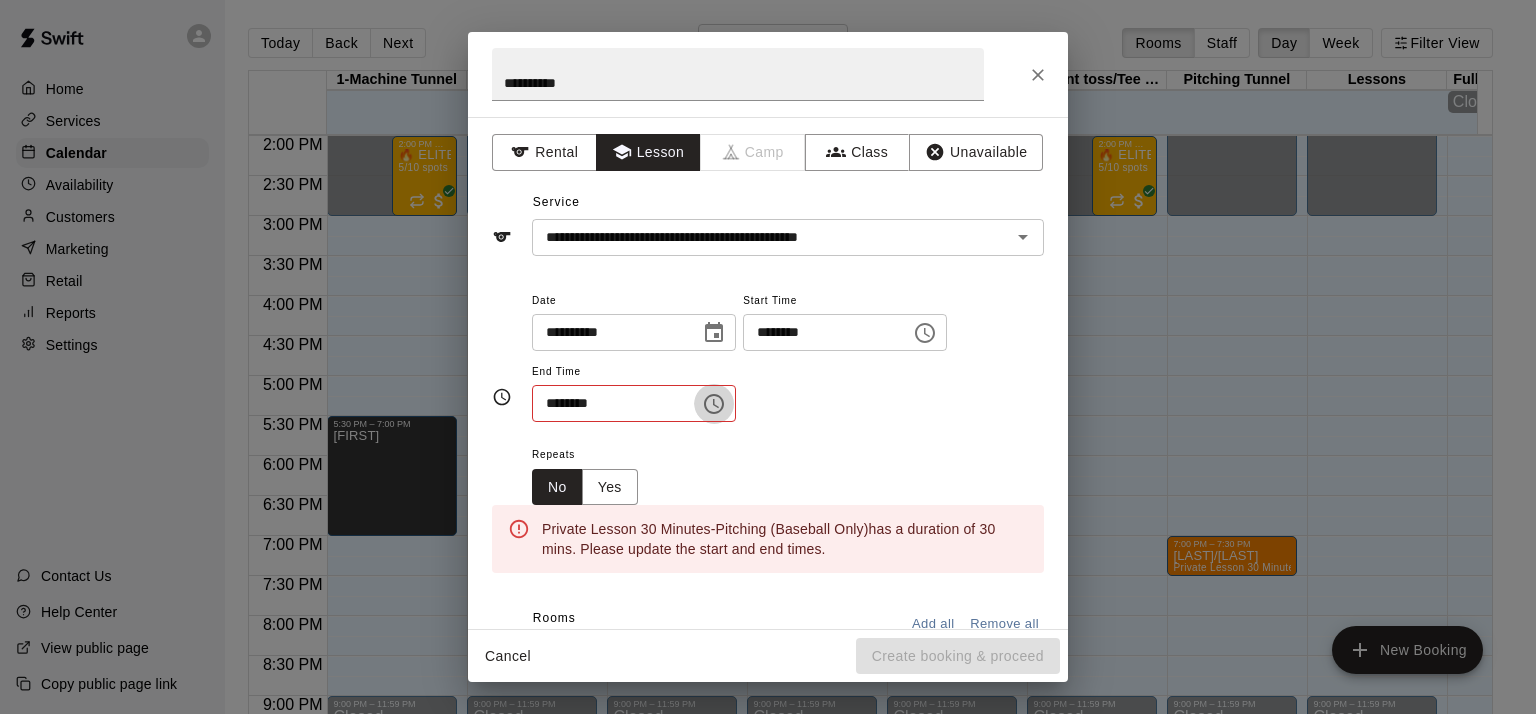 click 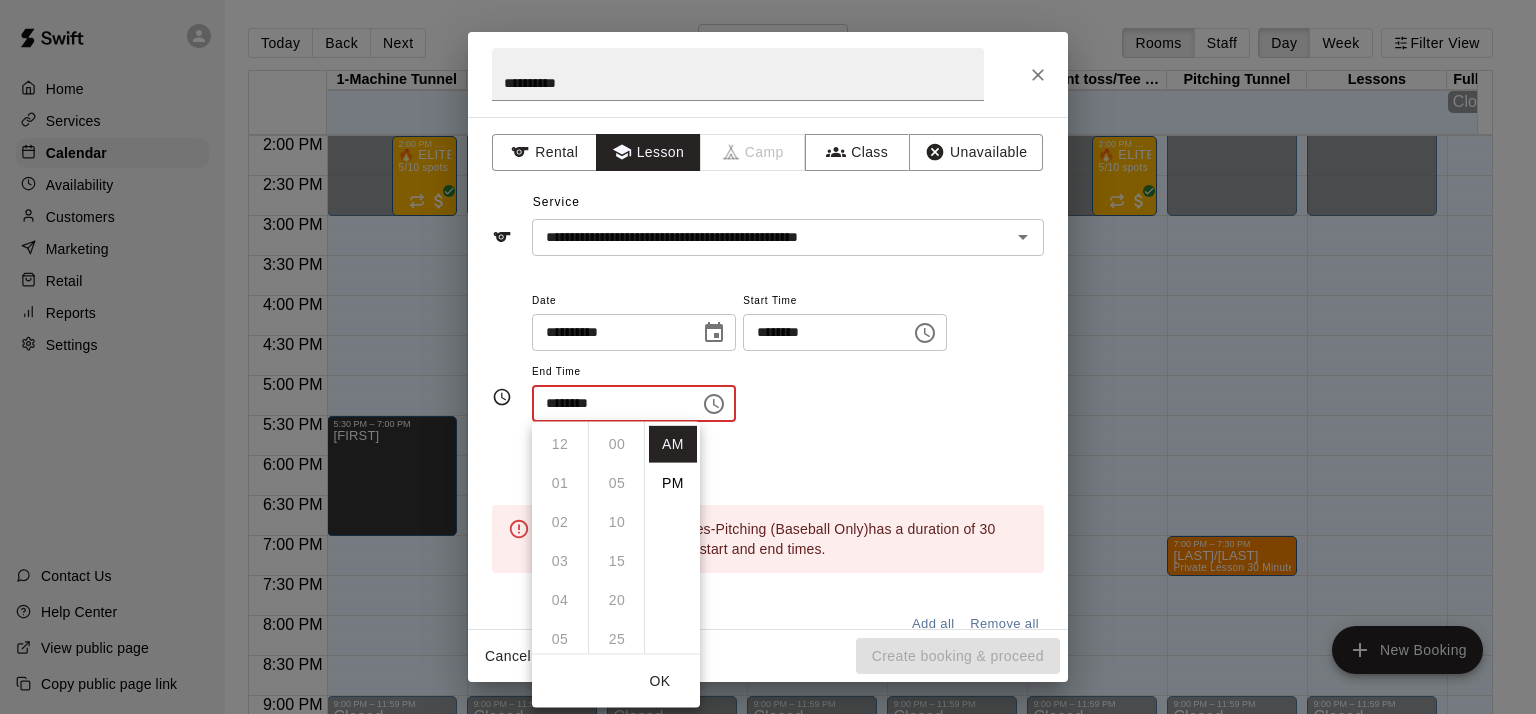 scroll, scrollTop: 312, scrollLeft: 0, axis: vertical 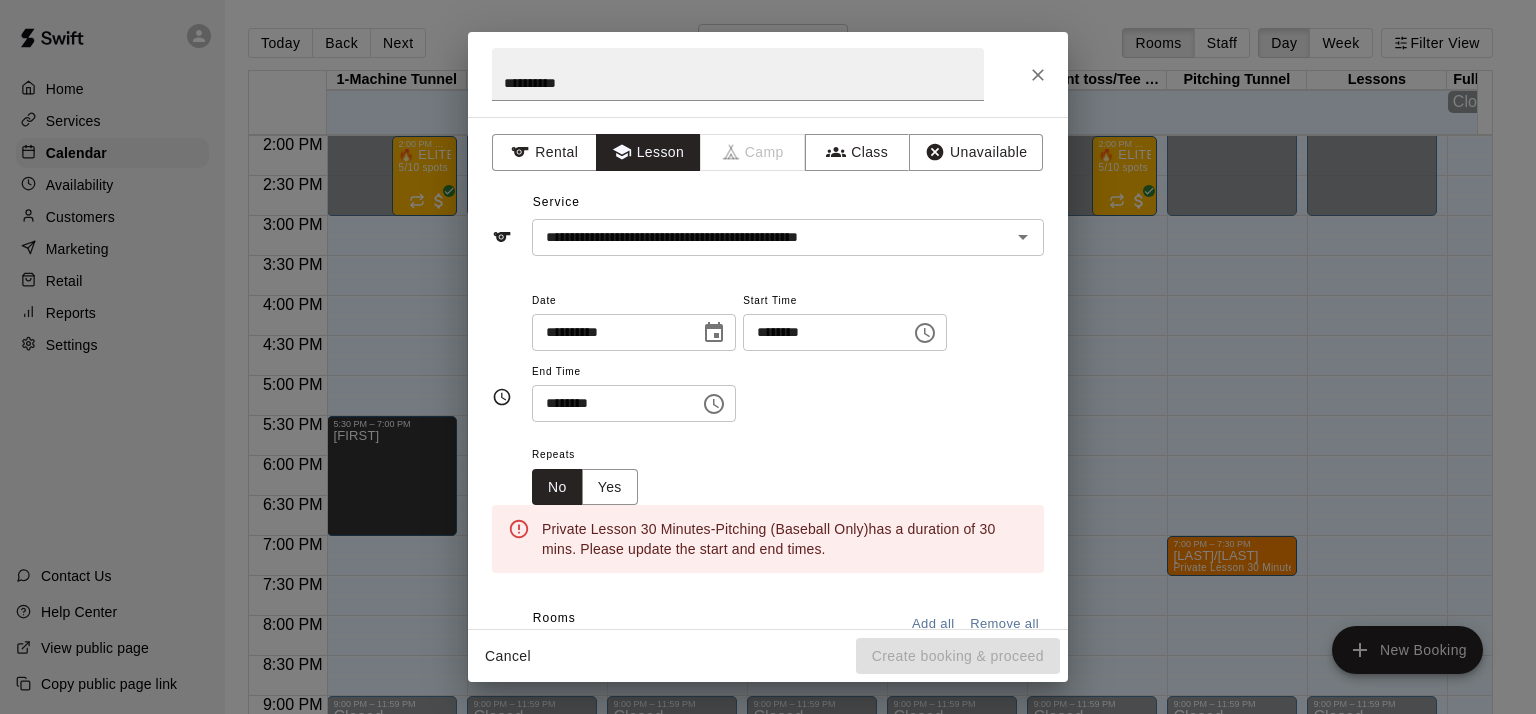 click on "********" at bounding box center (609, 403) 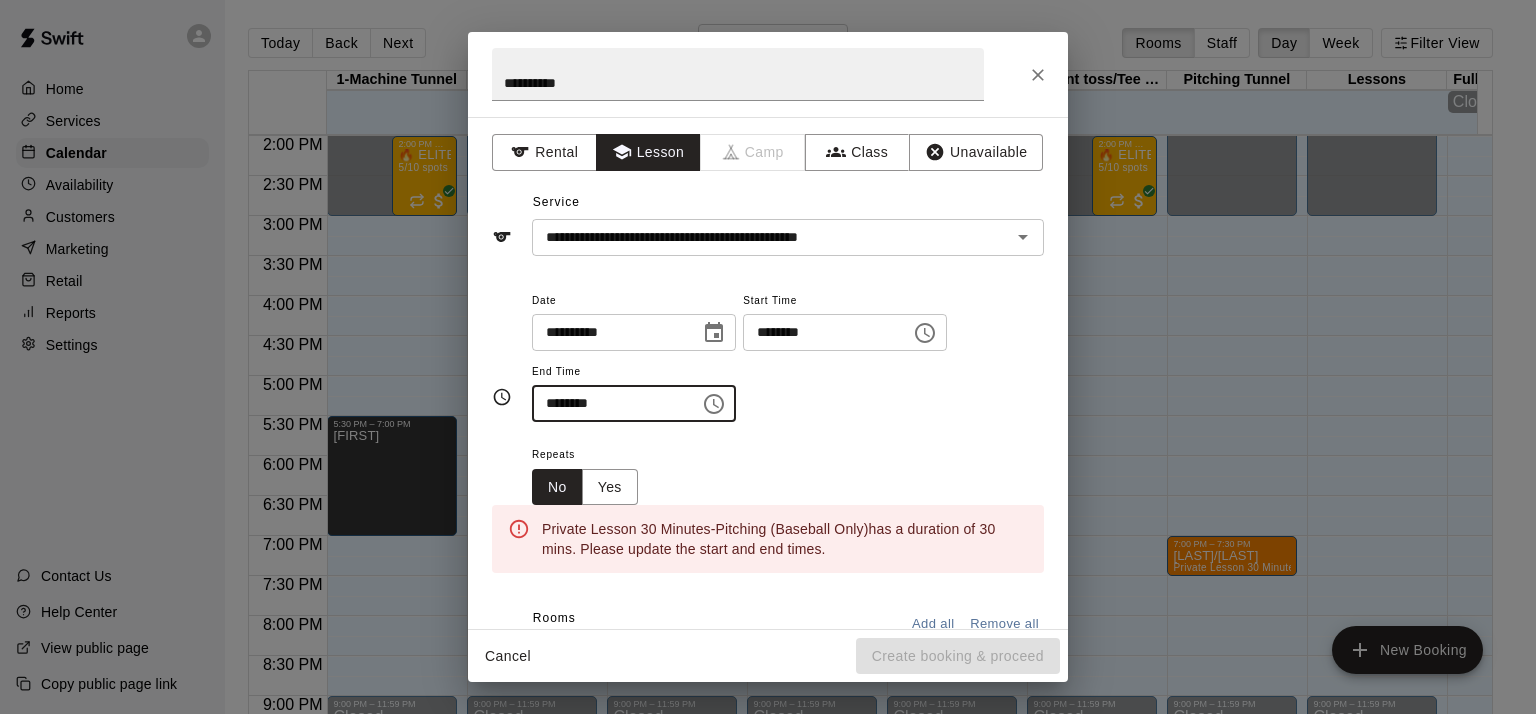 click on "********" at bounding box center (609, 403) 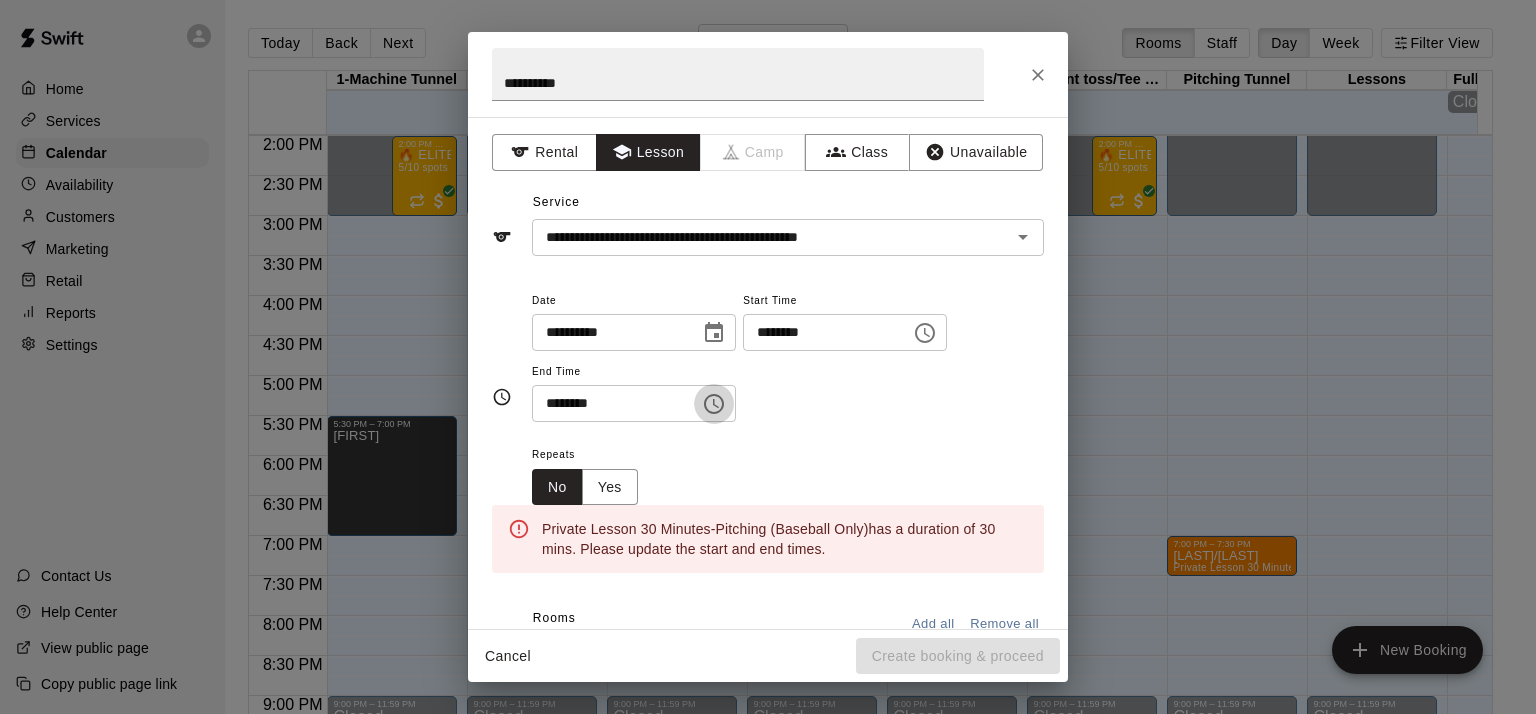 click 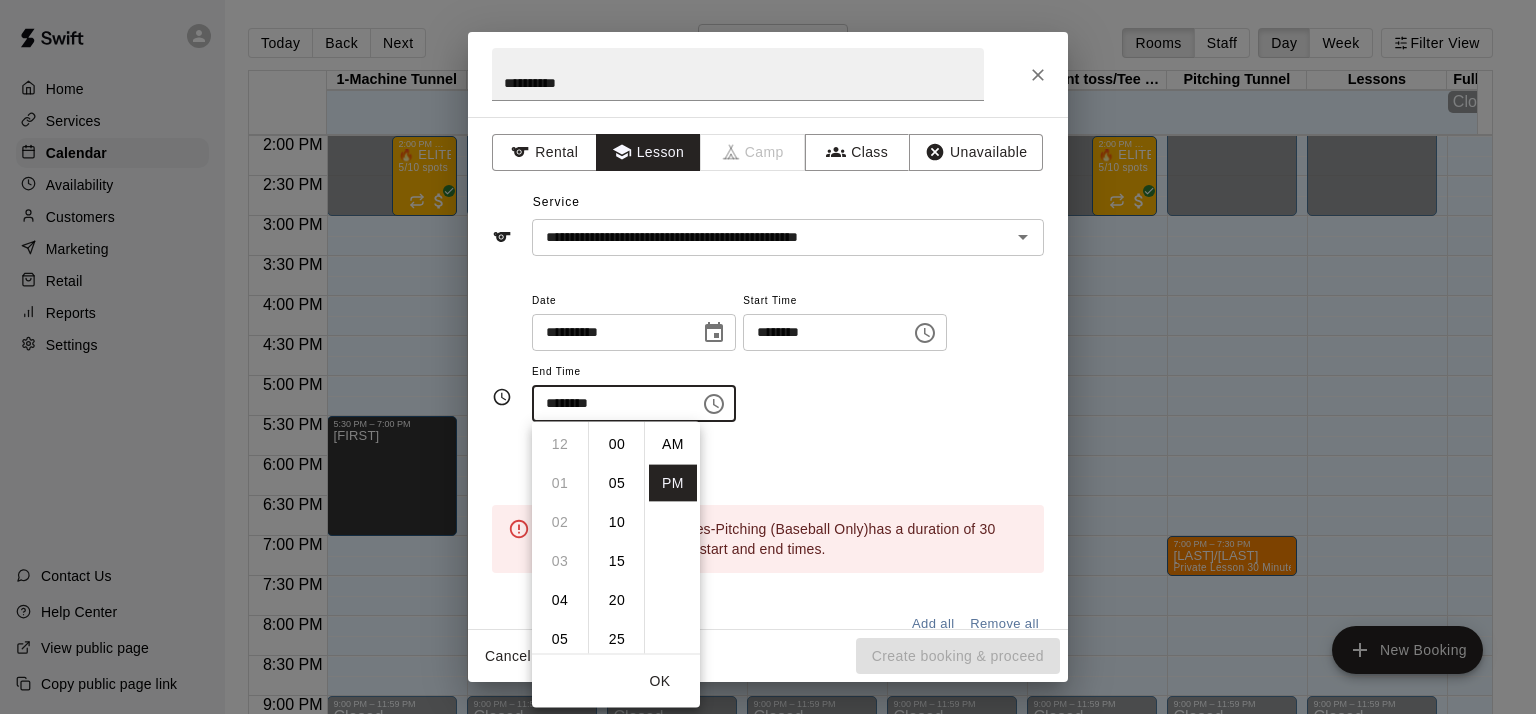 scroll, scrollTop: 312, scrollLeft: 0, axis: vertical 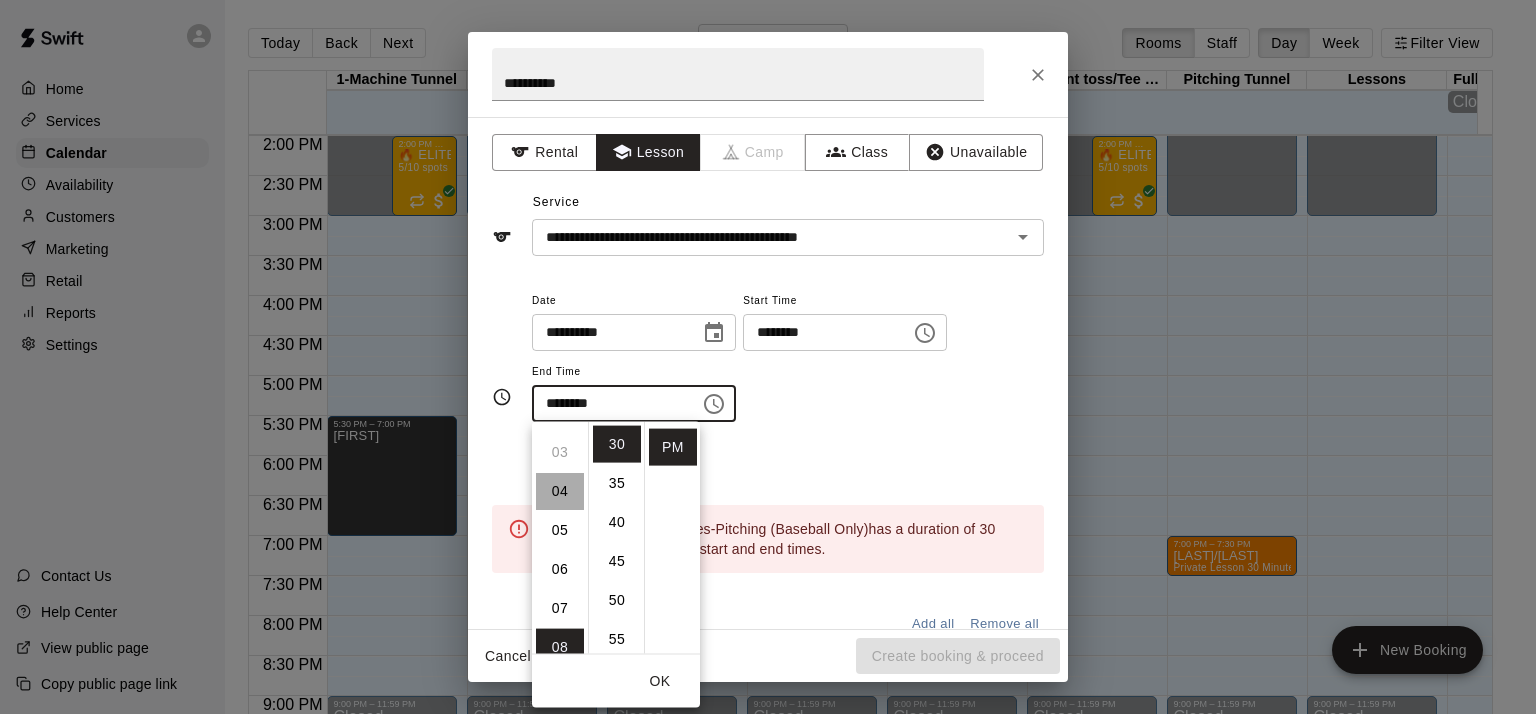 click on "04" at bounding box center [560, 491] 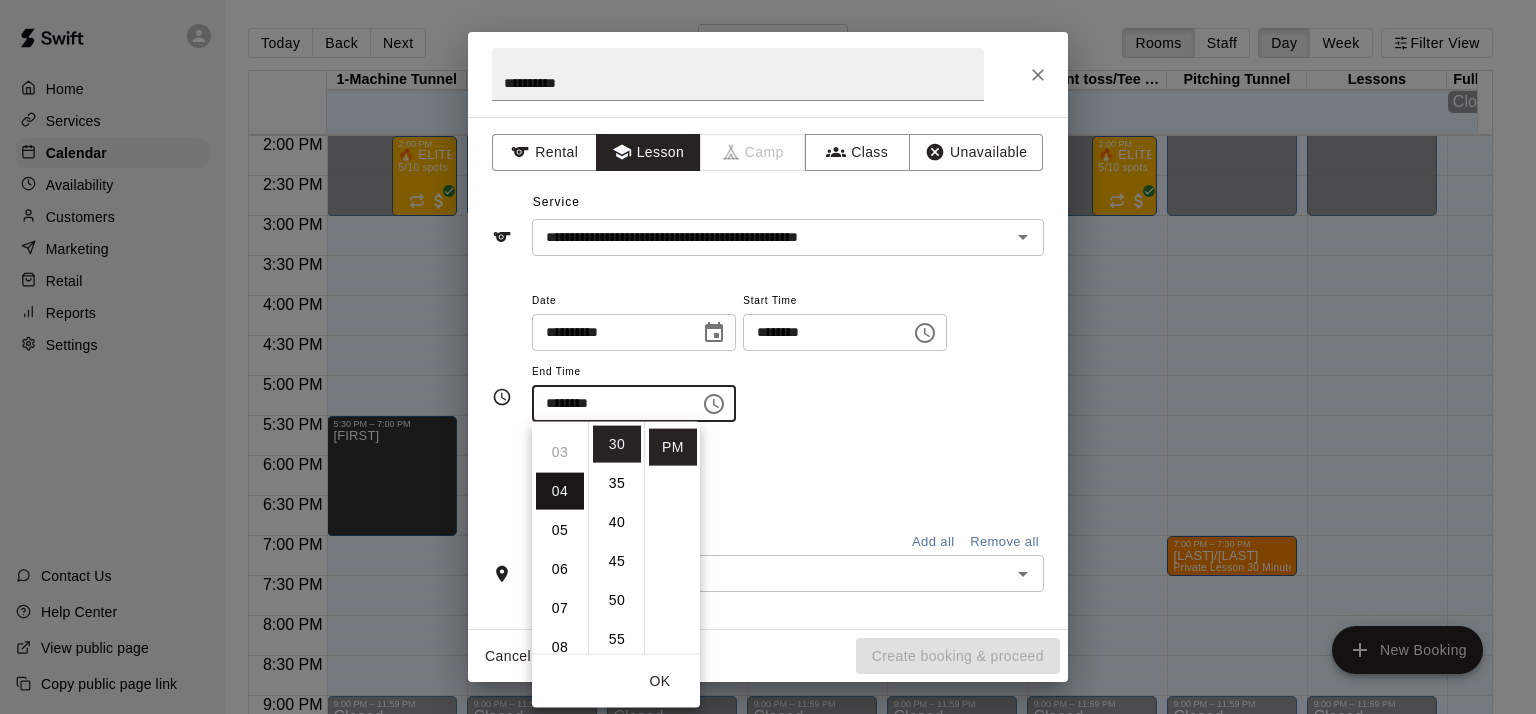 scroll, scrollTop: 156, scrollLeft: 0, axis: vertical 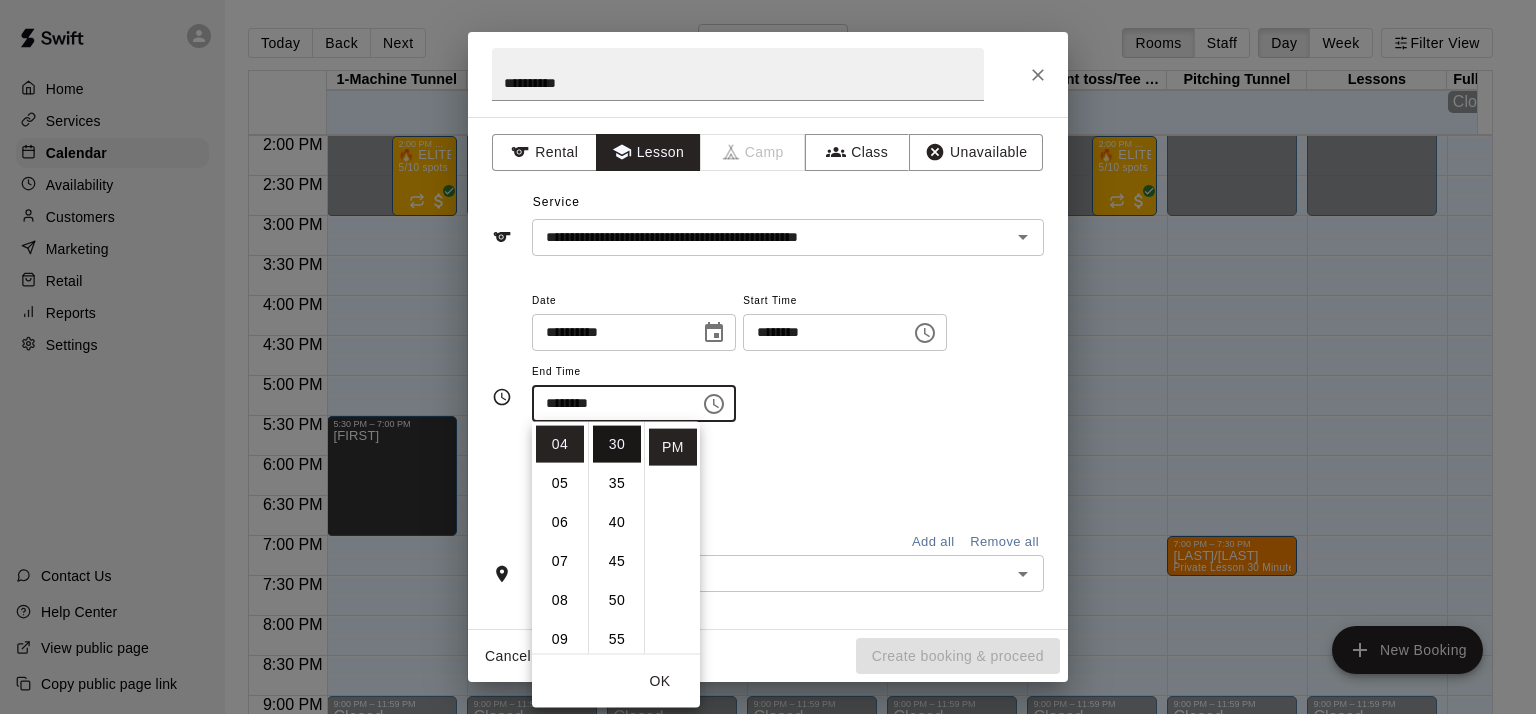 click on "30" at bounding box center (617, 444) 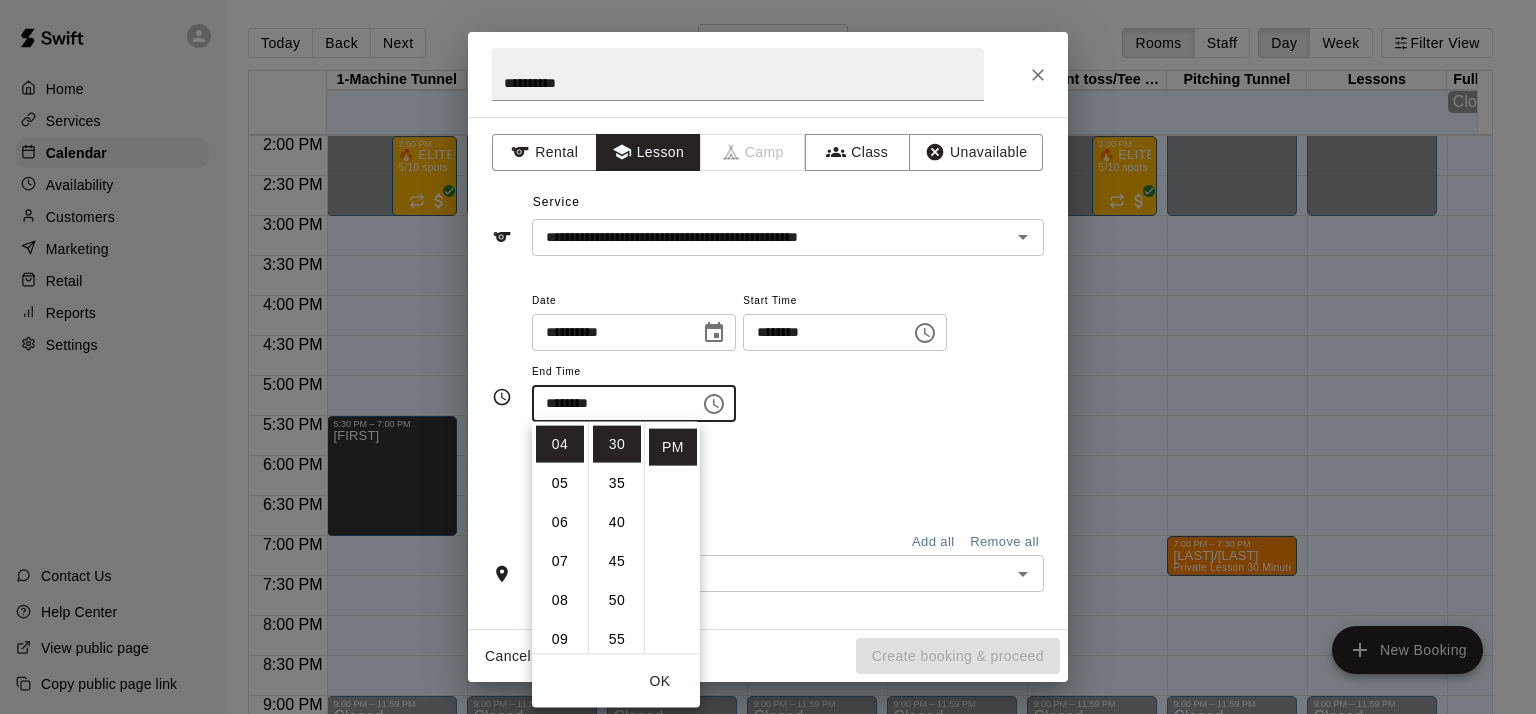 click on "Repeats No Yes" at bounding box center (788, 473) 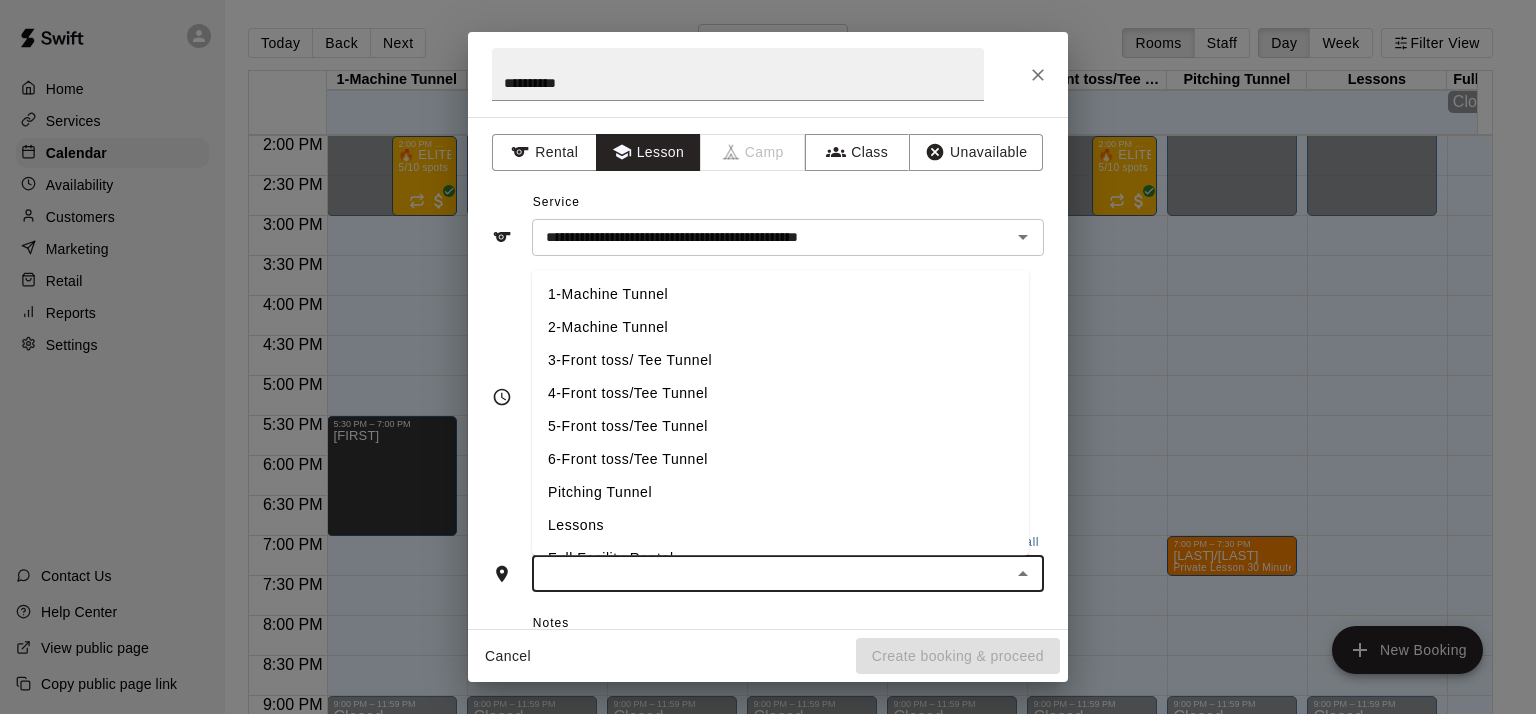 click at bounding box center [771, 573] 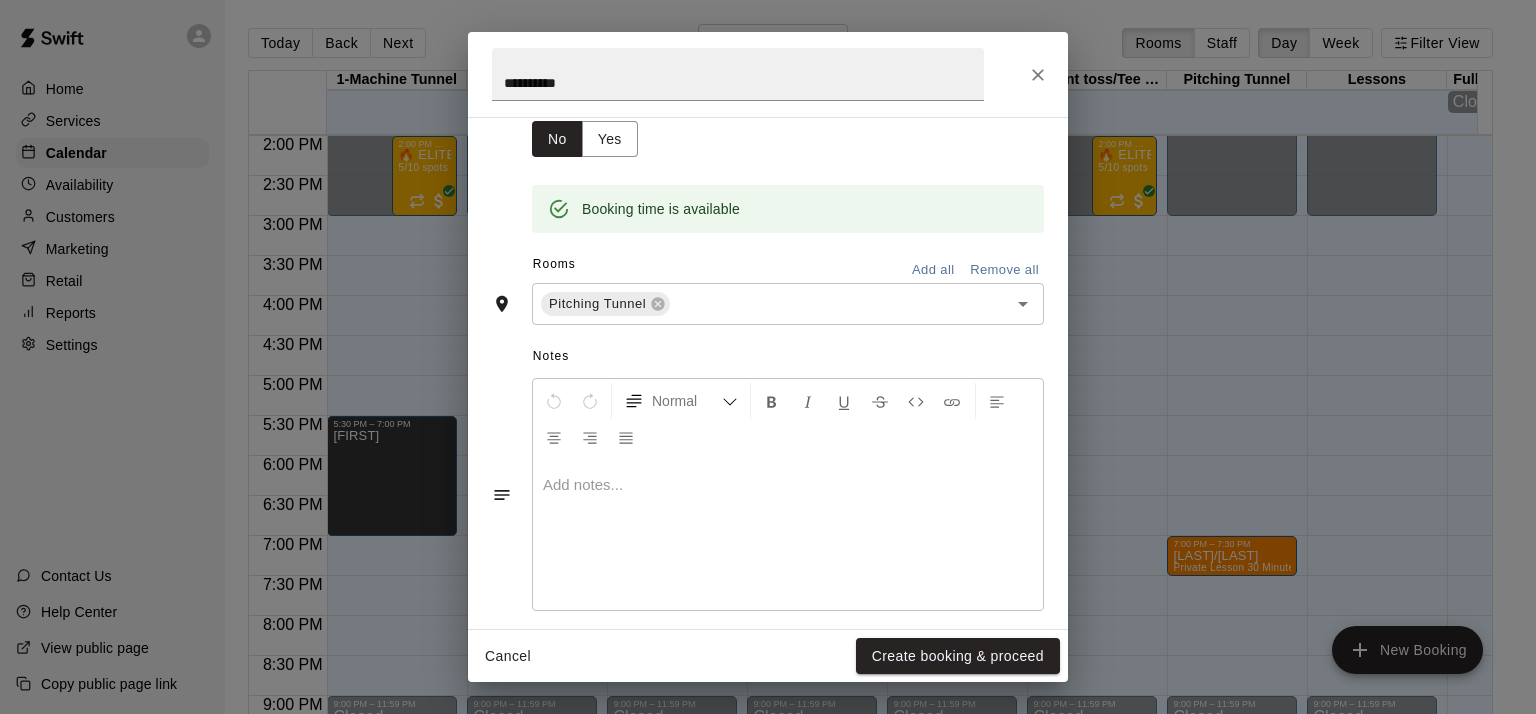 scroll, scrollTop: 351, scrollLeft: 0, axis: vertical 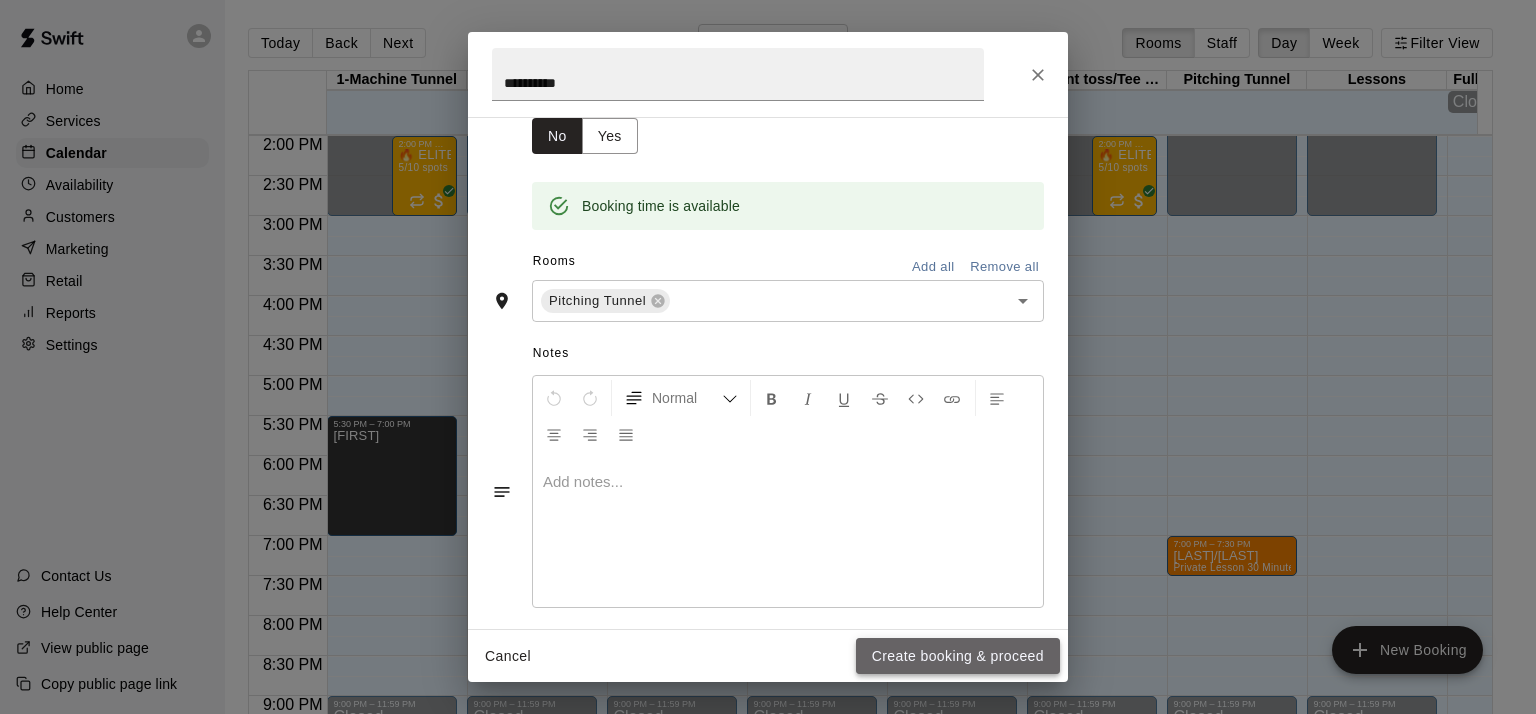 click on "Create booking & proceed" at bounding box center (958, 656) 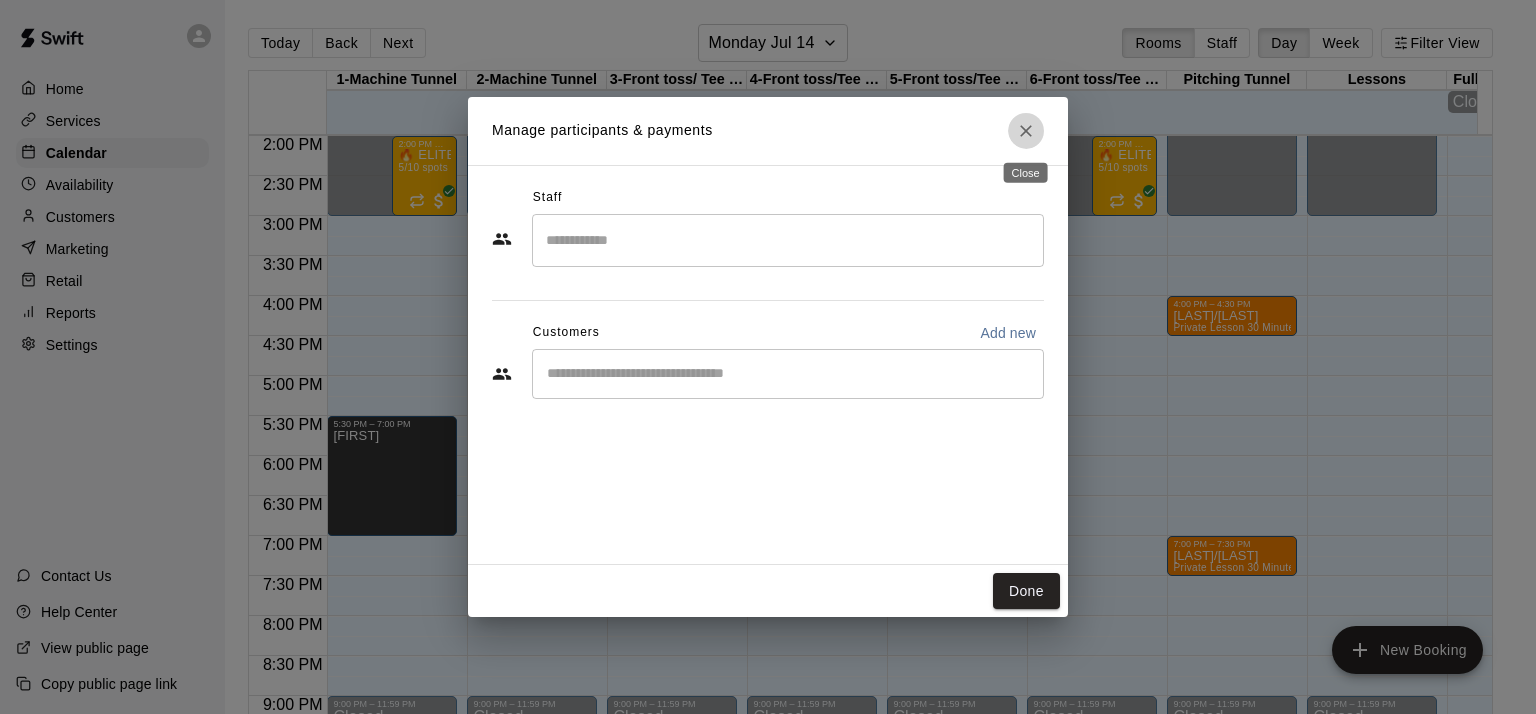 click at bounding box center [1026, 131] 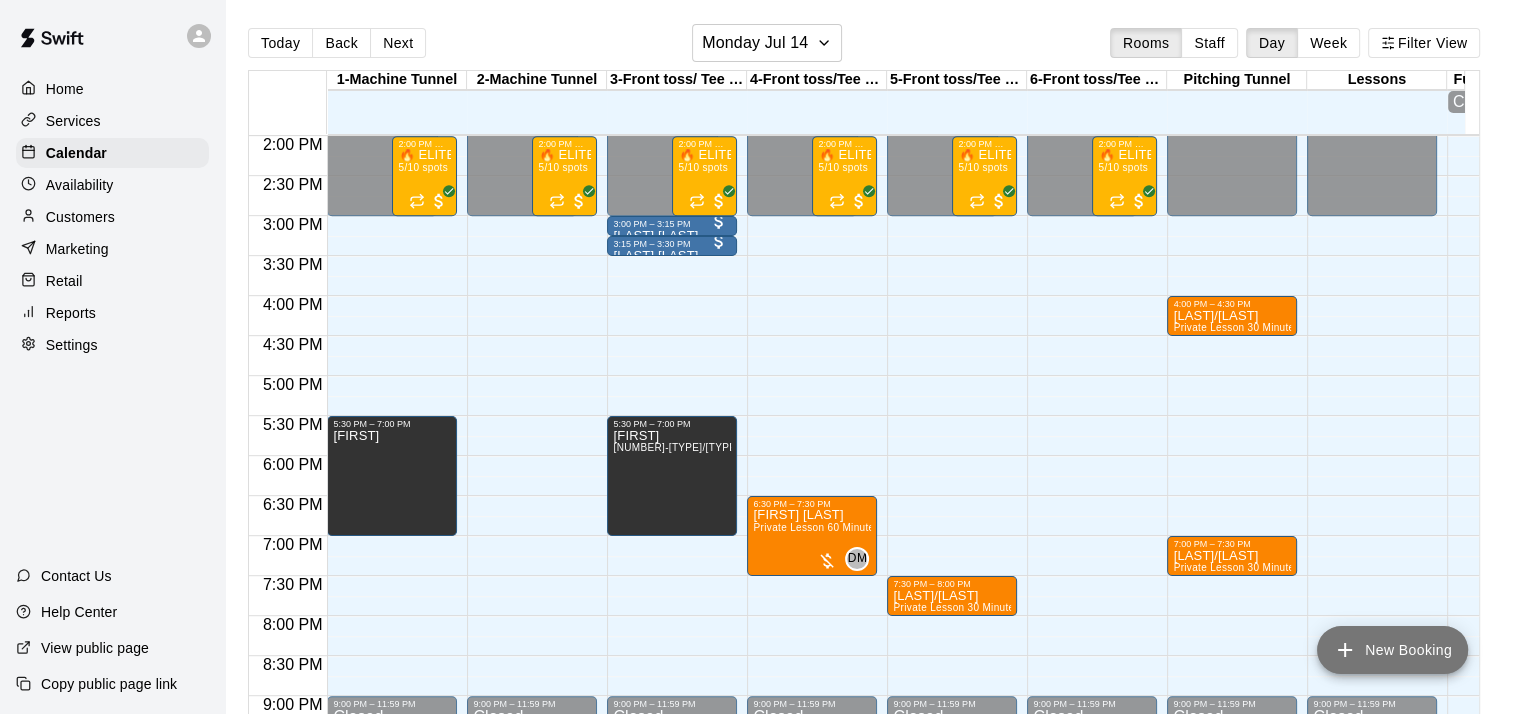 click on "New Booking" at bounding box center (1392, 650) 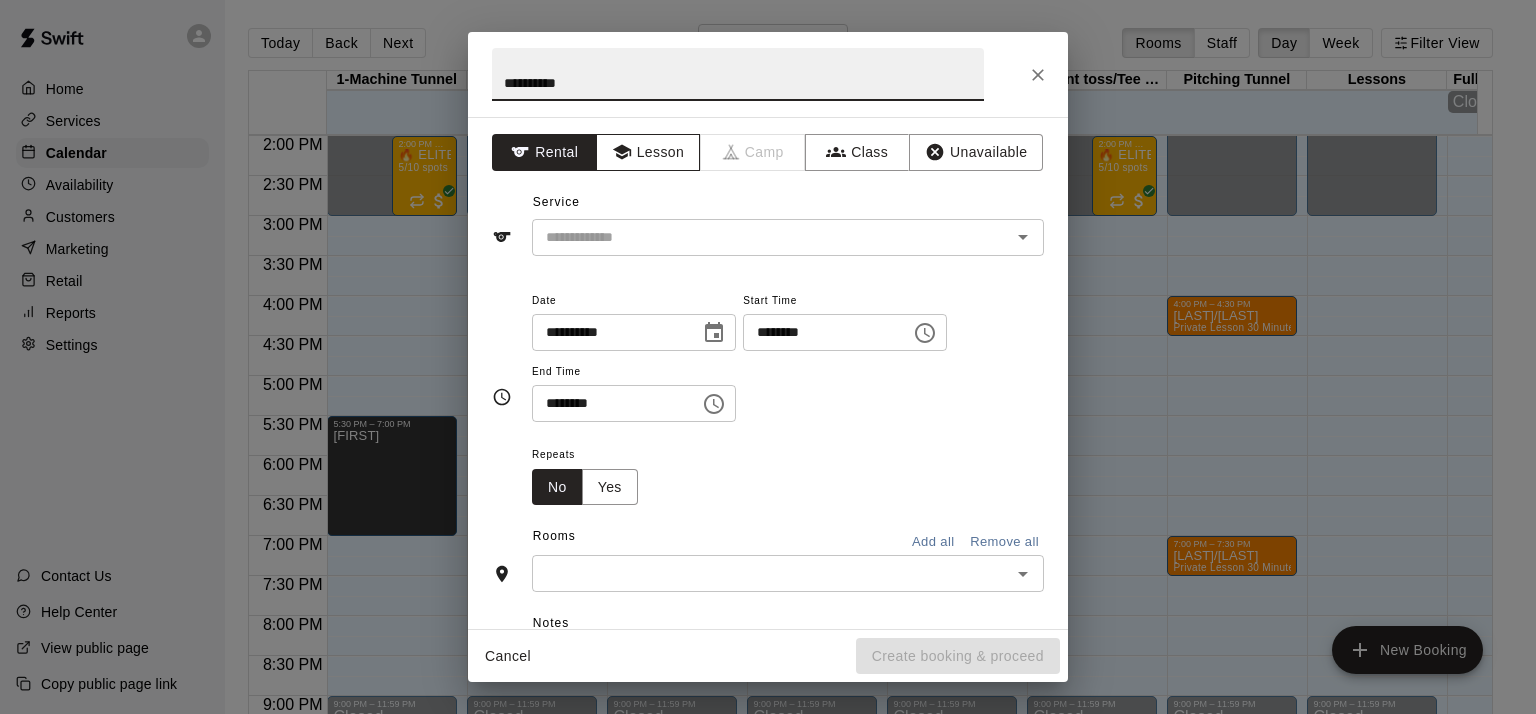 type on "**********" 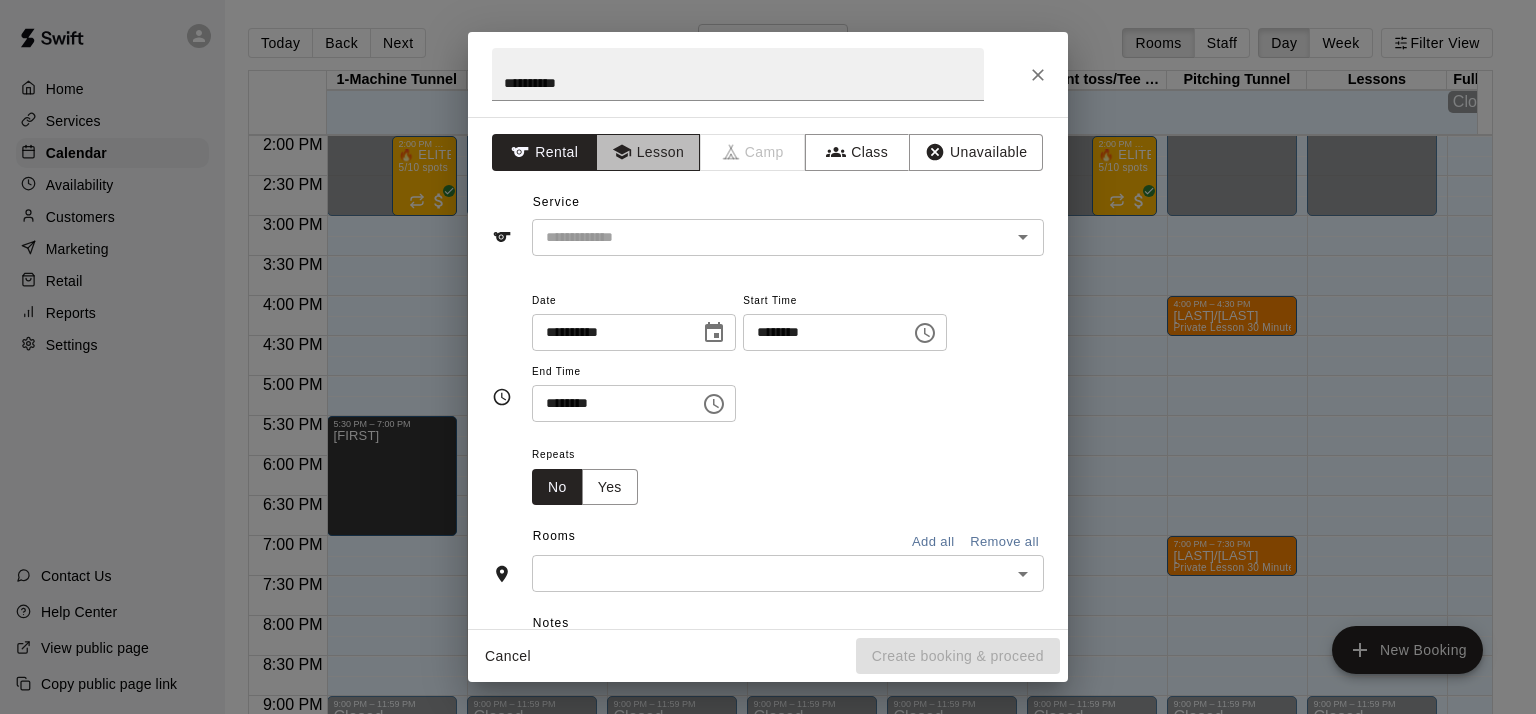 click on "Lesson" at bounding box center (648, 152) 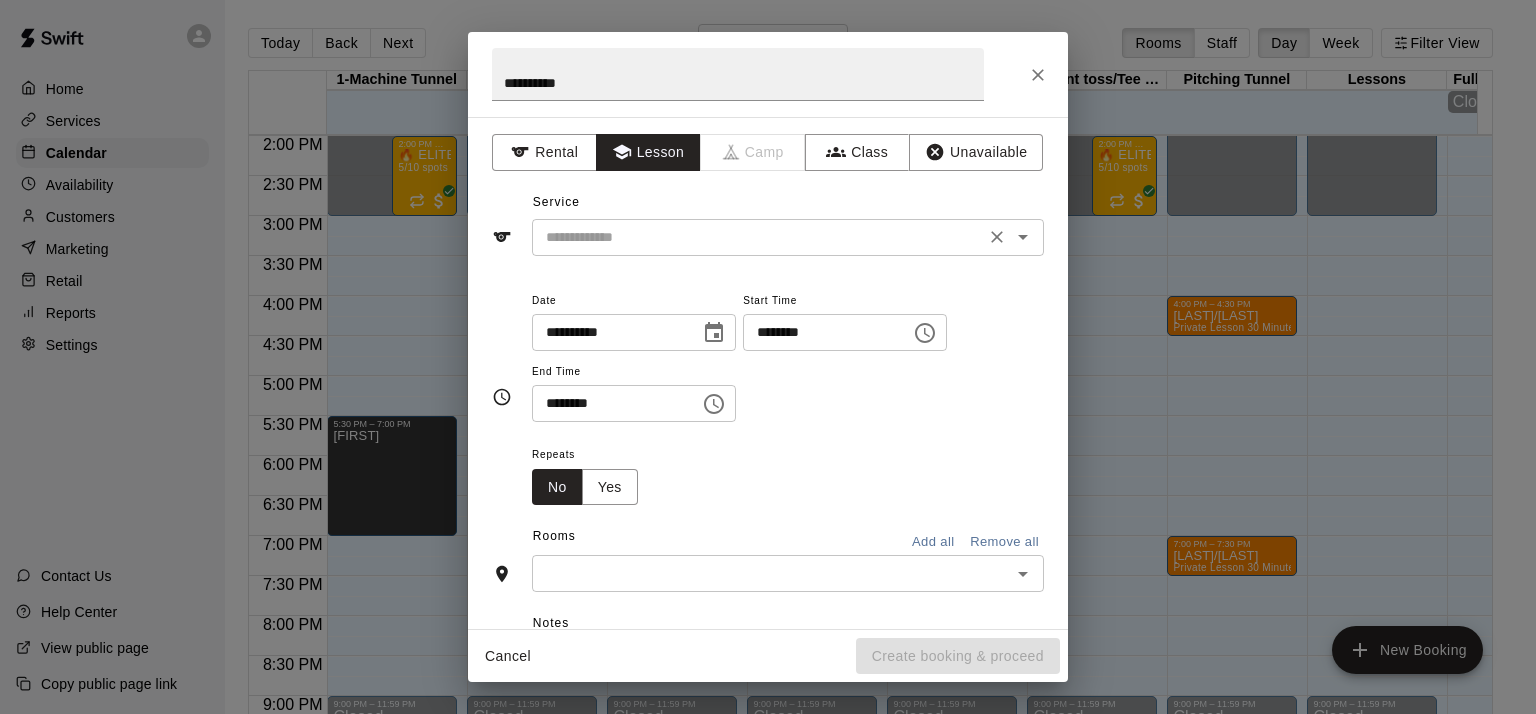click at bounding box center [758, 237] 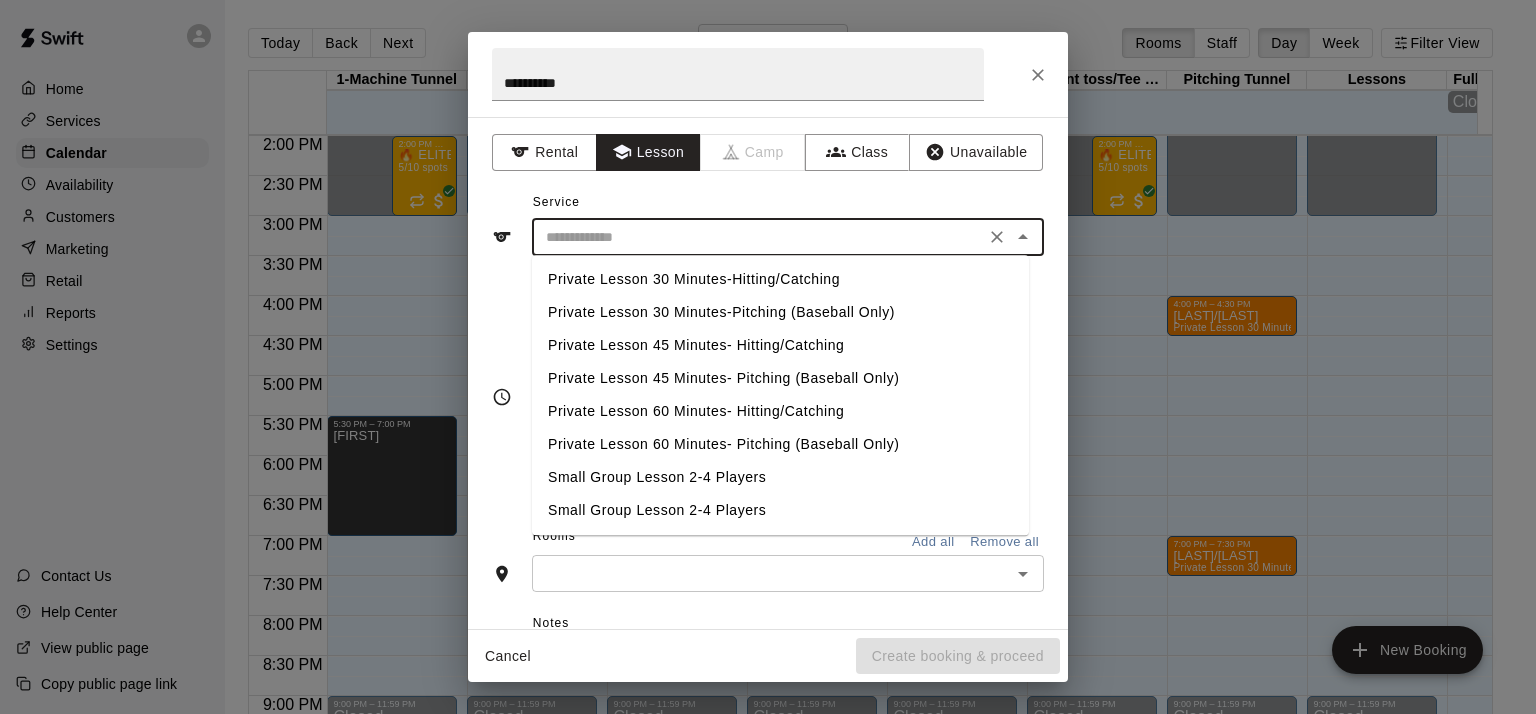 click on "Private Lesson 30 Minutes-Hitting/Catching" at bounding box center [780, 279] 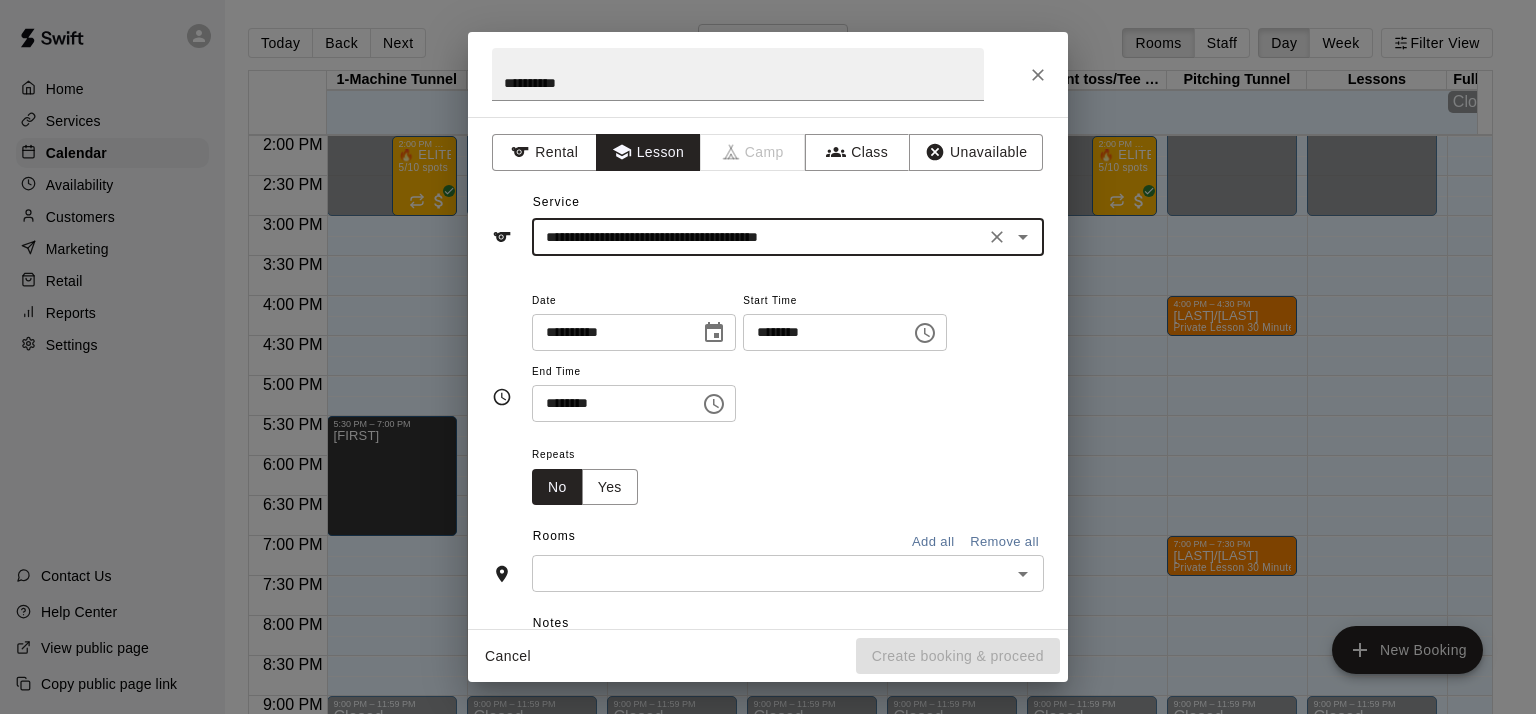 click 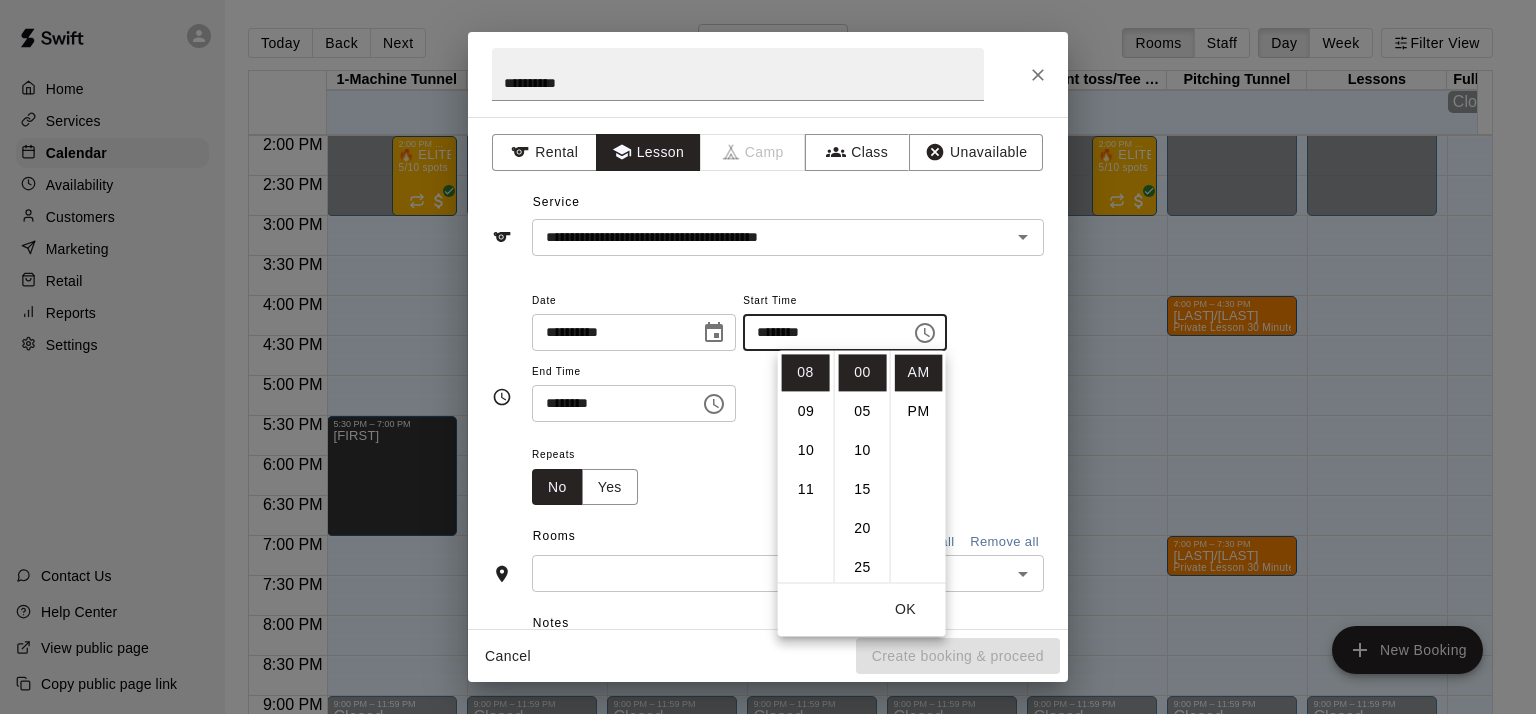 scroll, scrollTop: 109, scrollLeft: 0, axis: vertical 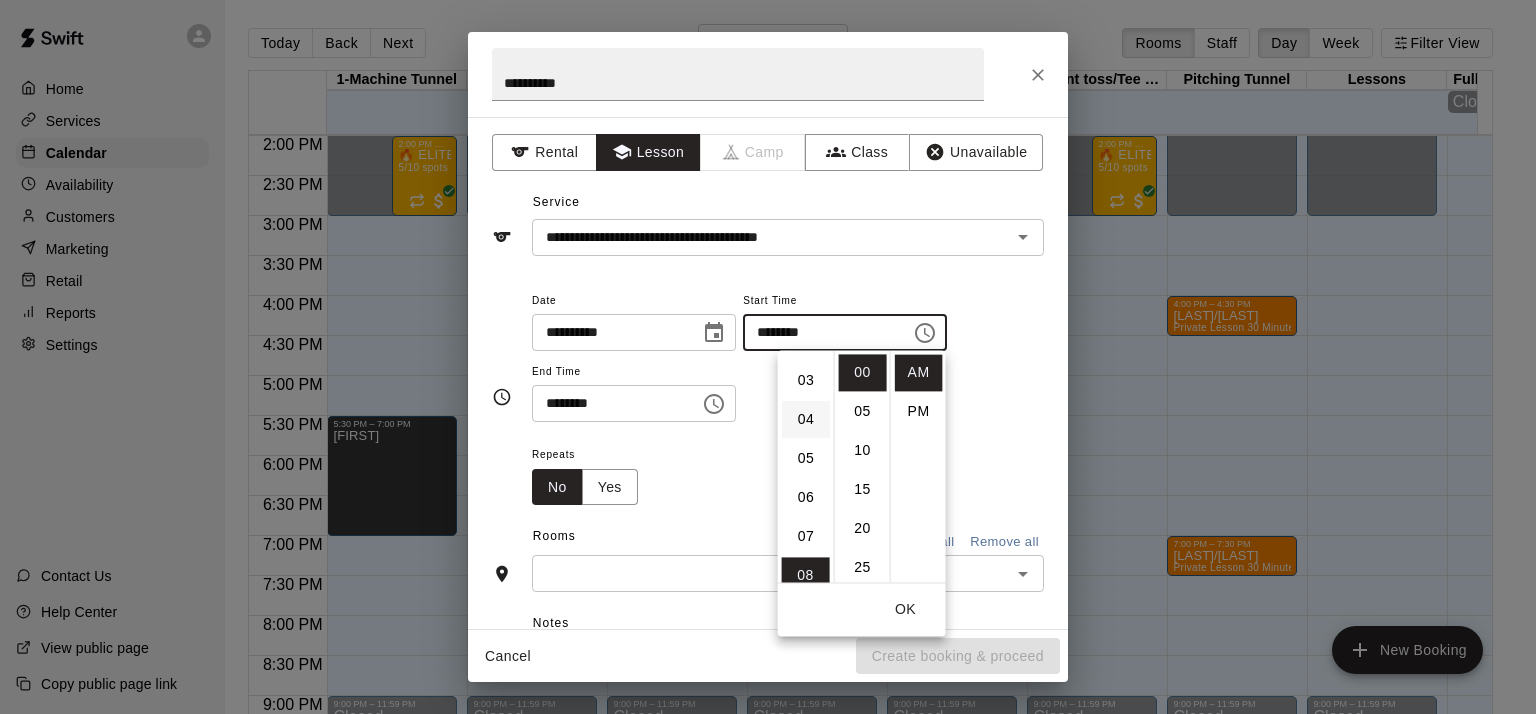 click on "04" at bounding box center (806, 419) 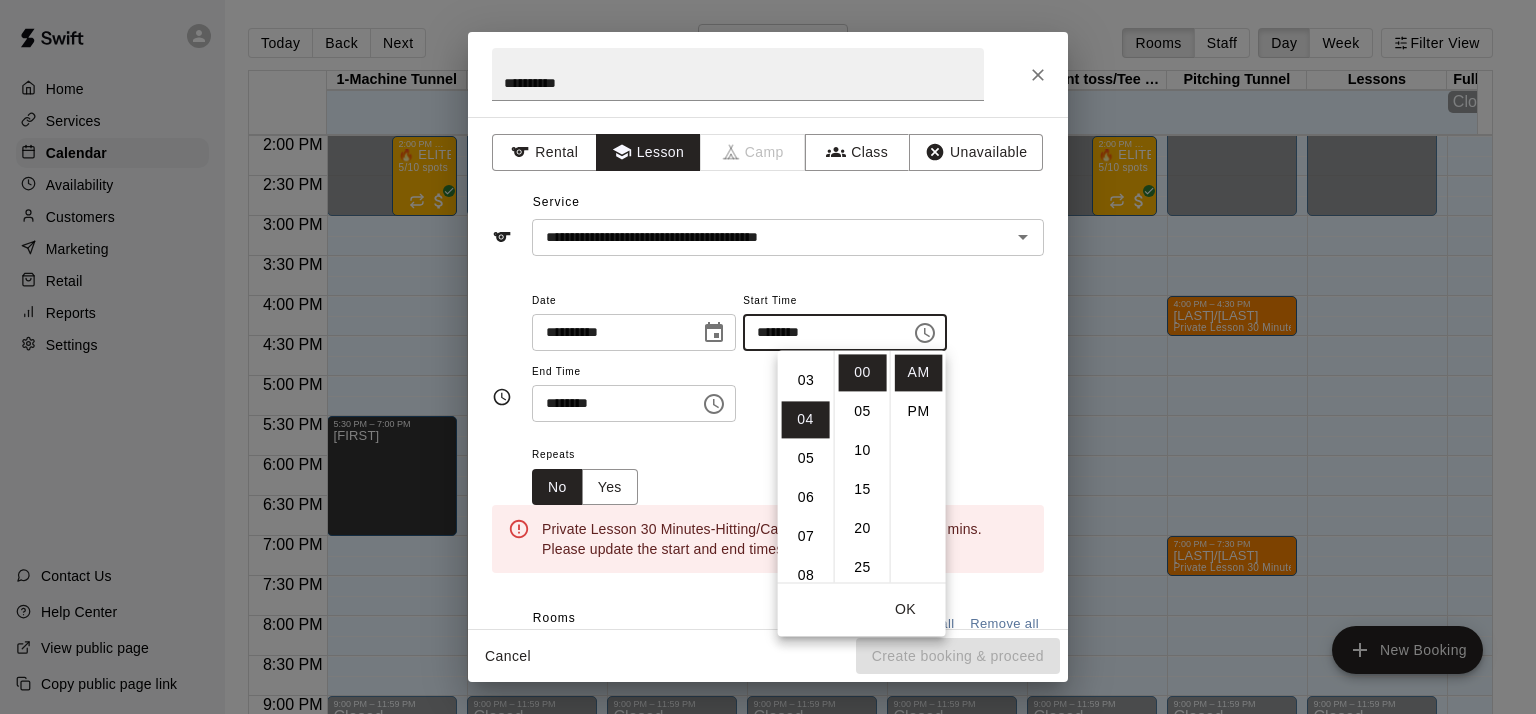 scroll, scrollTop: 156, scrollLeft: 0, axis: vertical 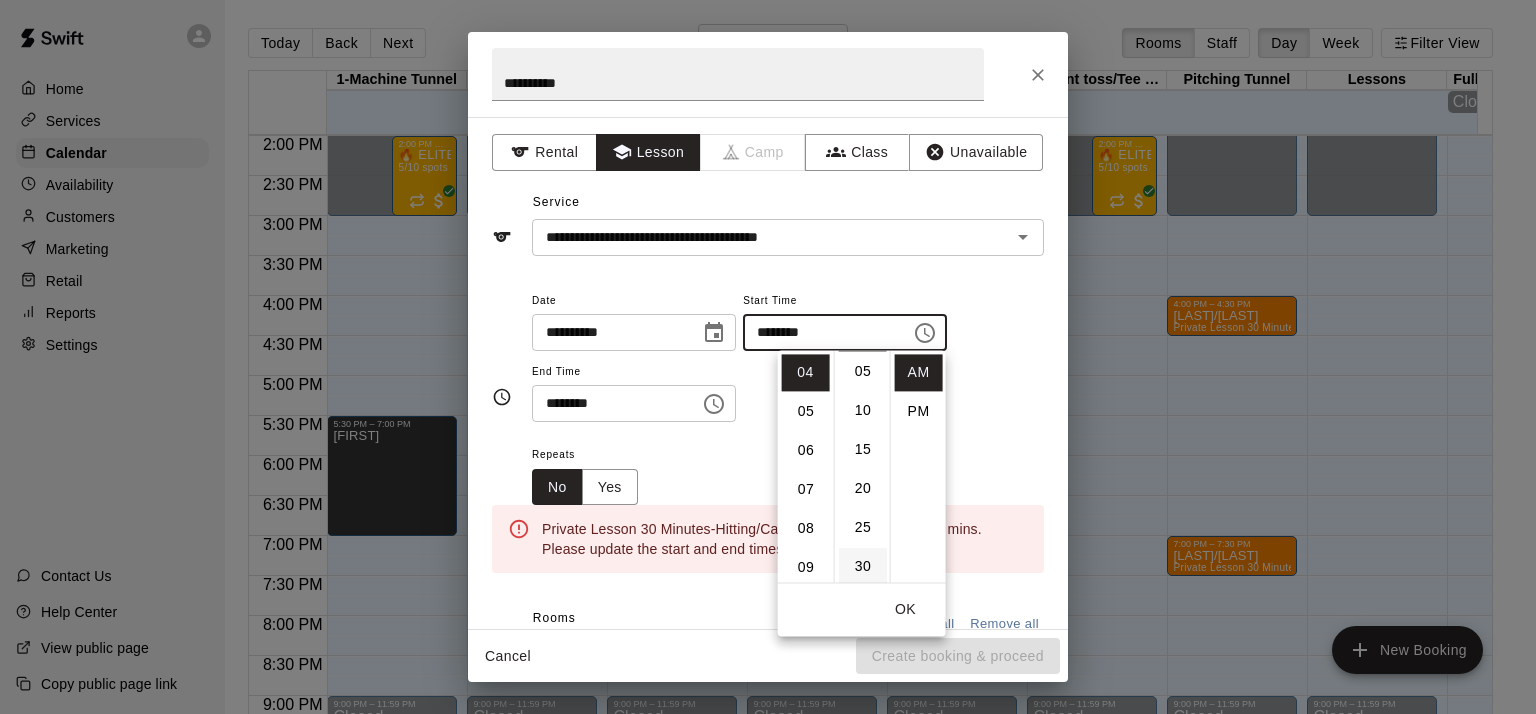 click on "30" at bounding box center (863, 566) 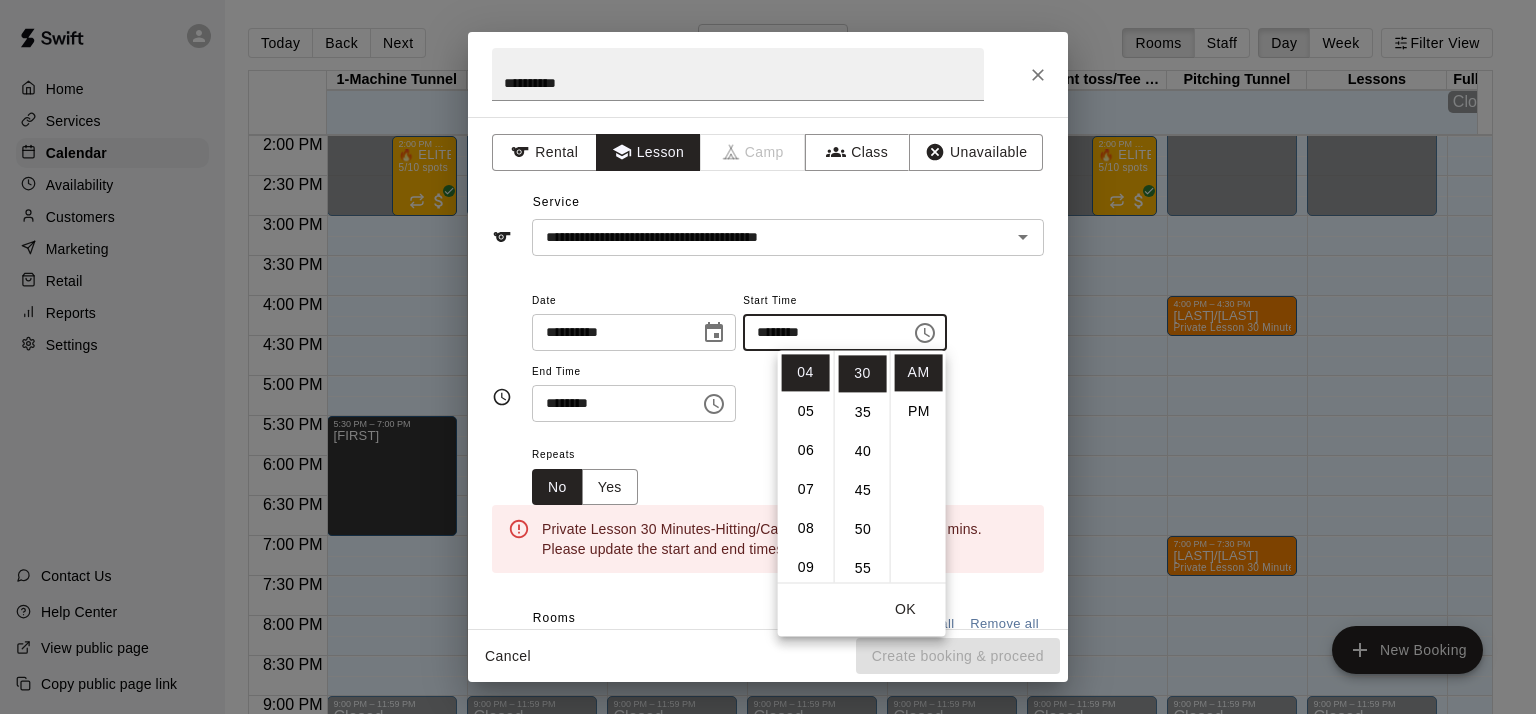 scroll, scrollTop: 234, scrollLeft: 0, axis: vertical 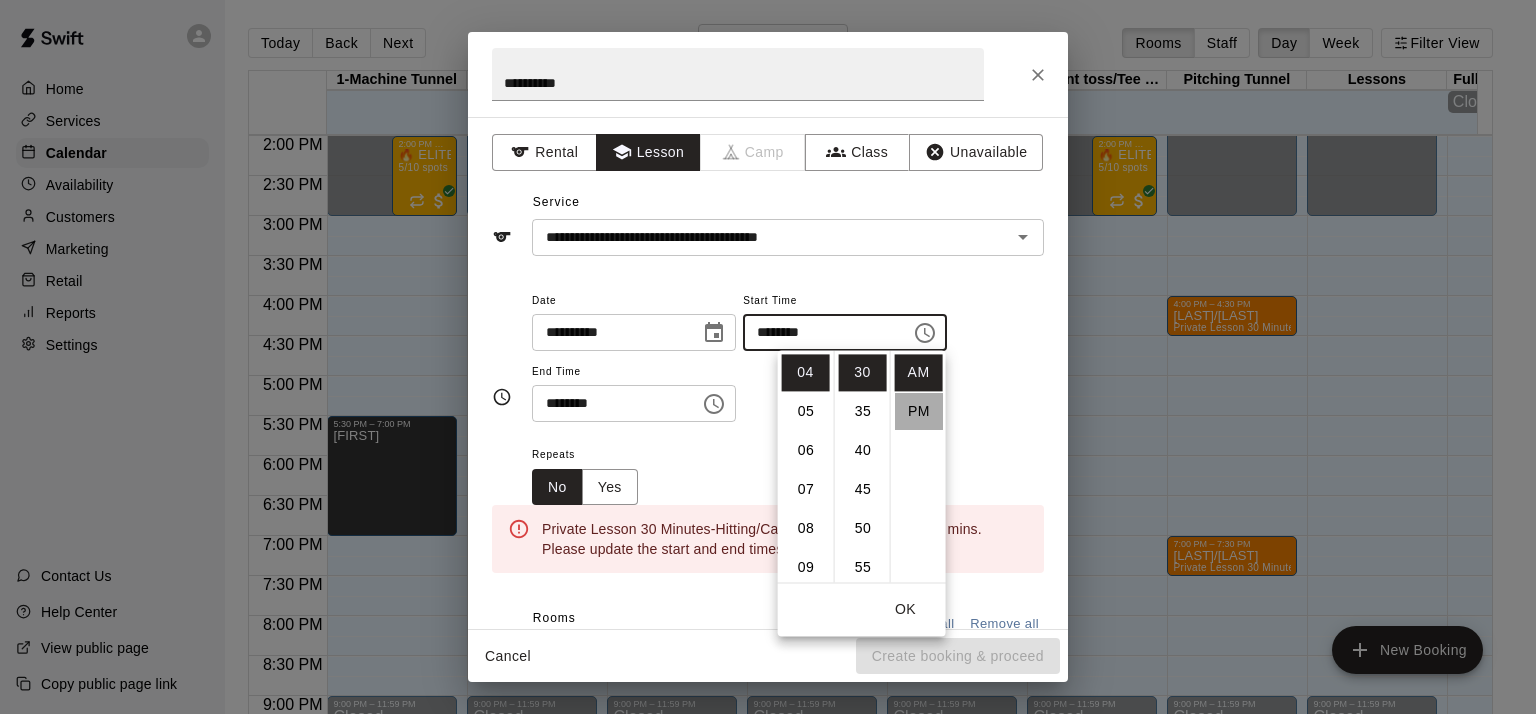 click on "PM" at bounding box center [919, 411] 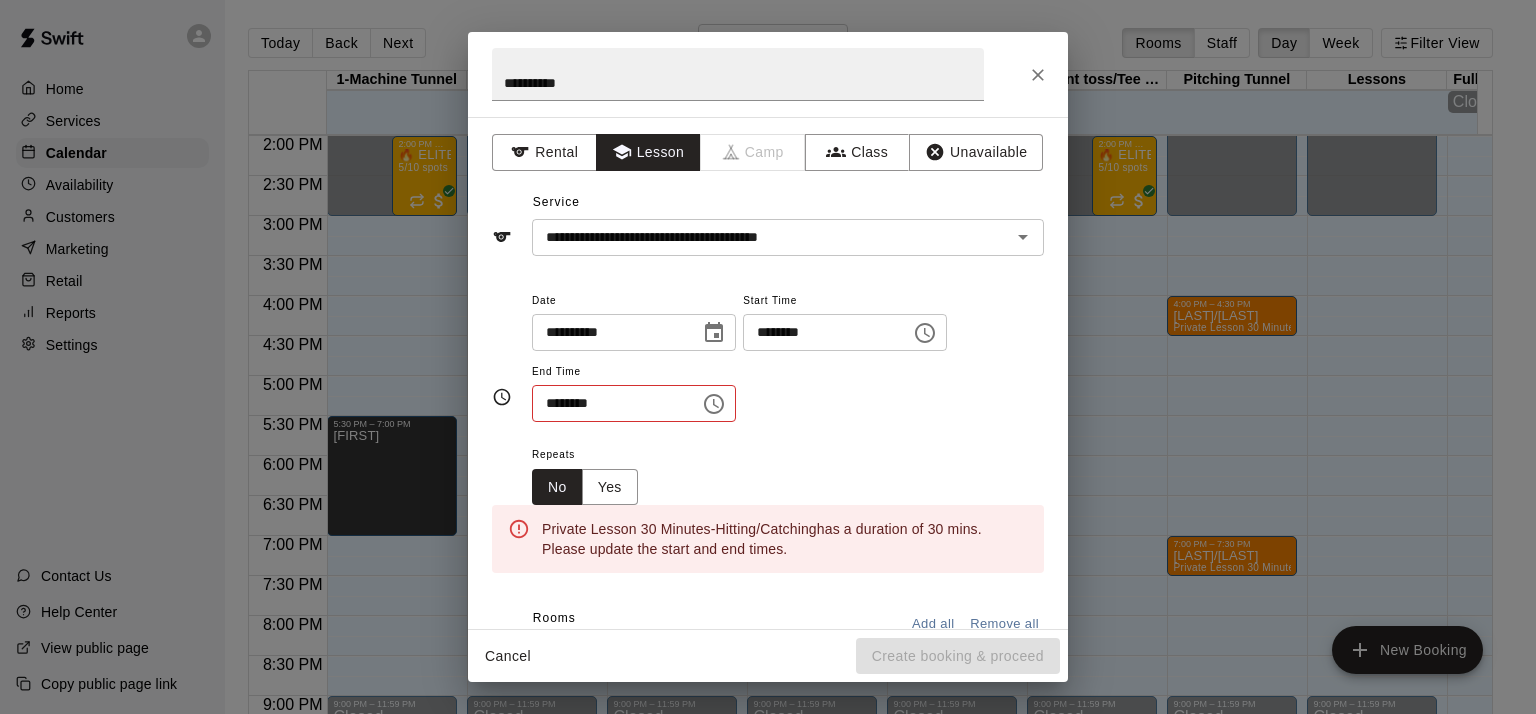 scroll, scrollTop: 36, scrollLeft: 0, axis: vertical 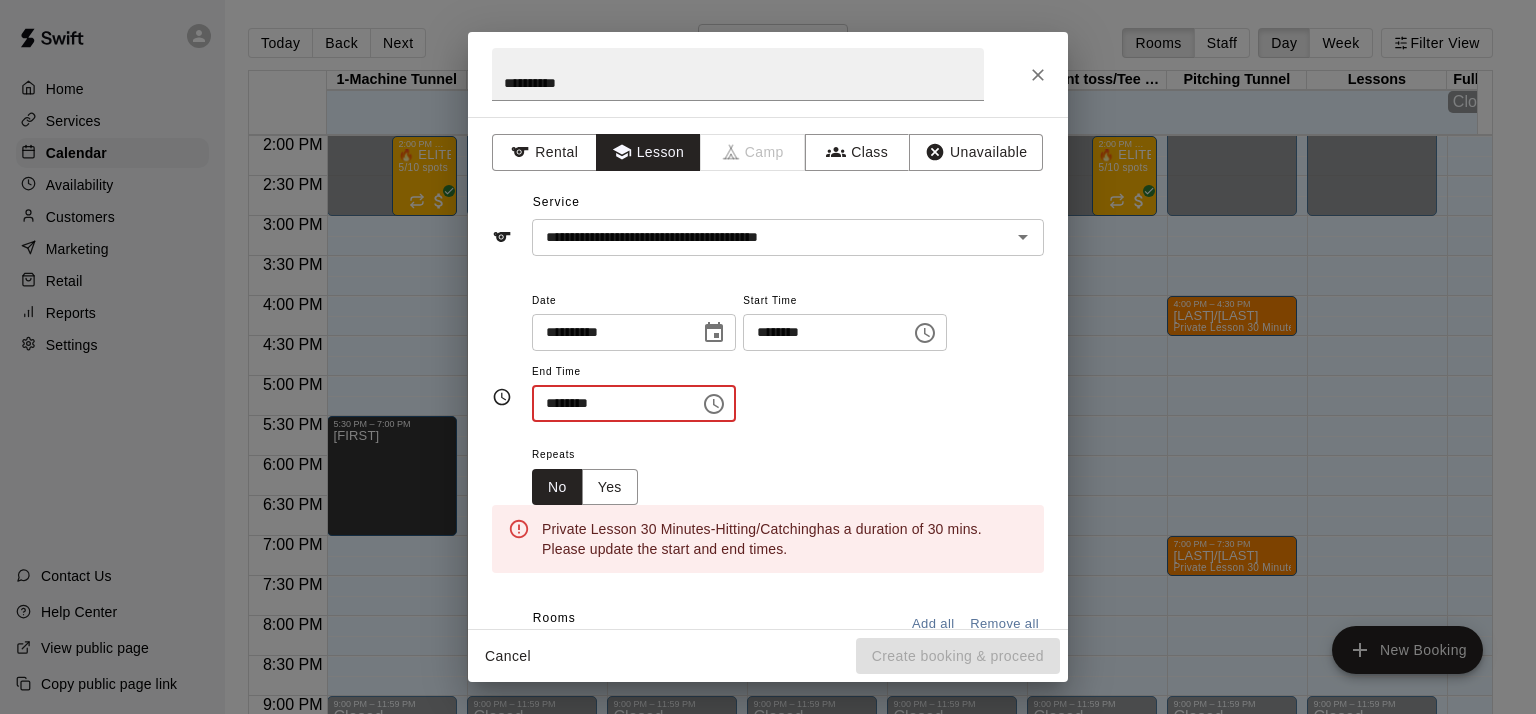 click 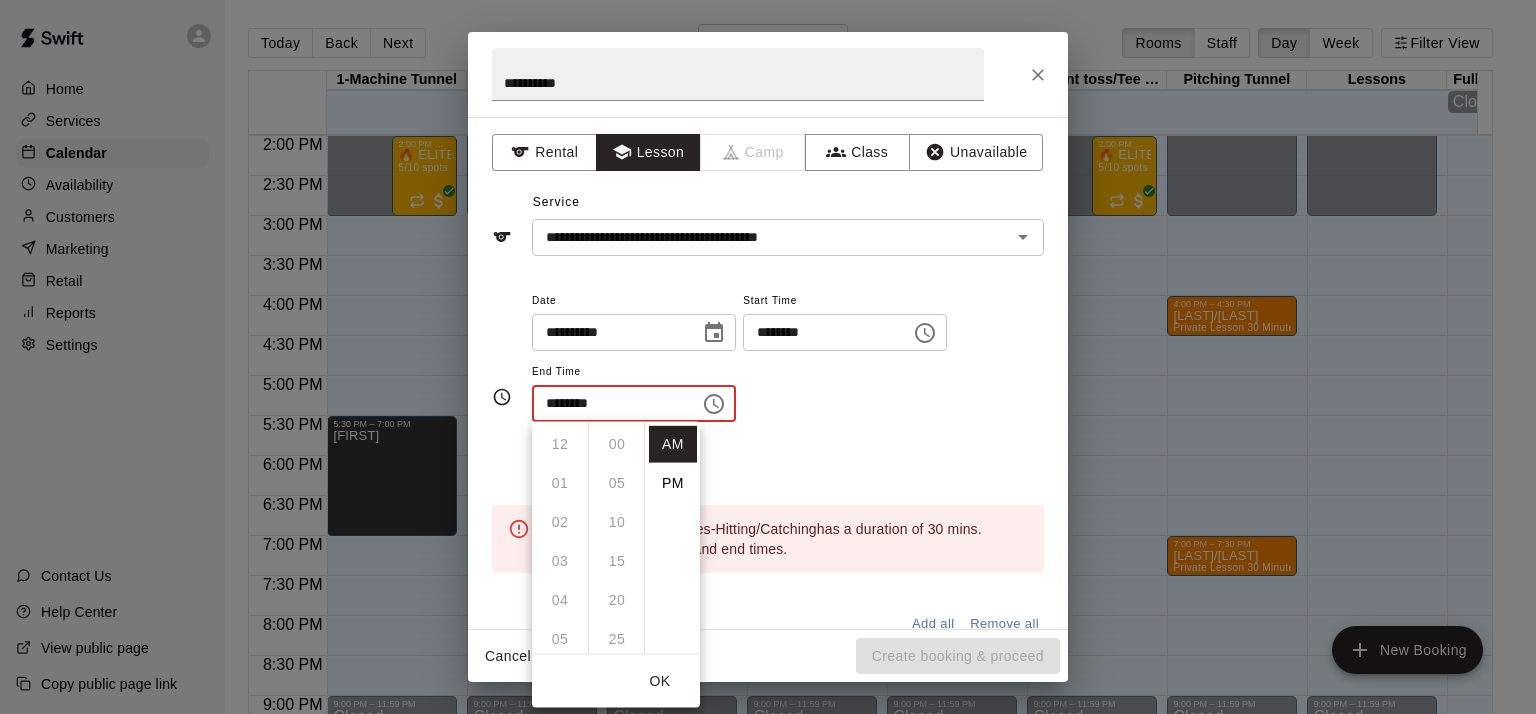 scroll, scrollTop: 312, scrollLeft: 0, axis: vertical 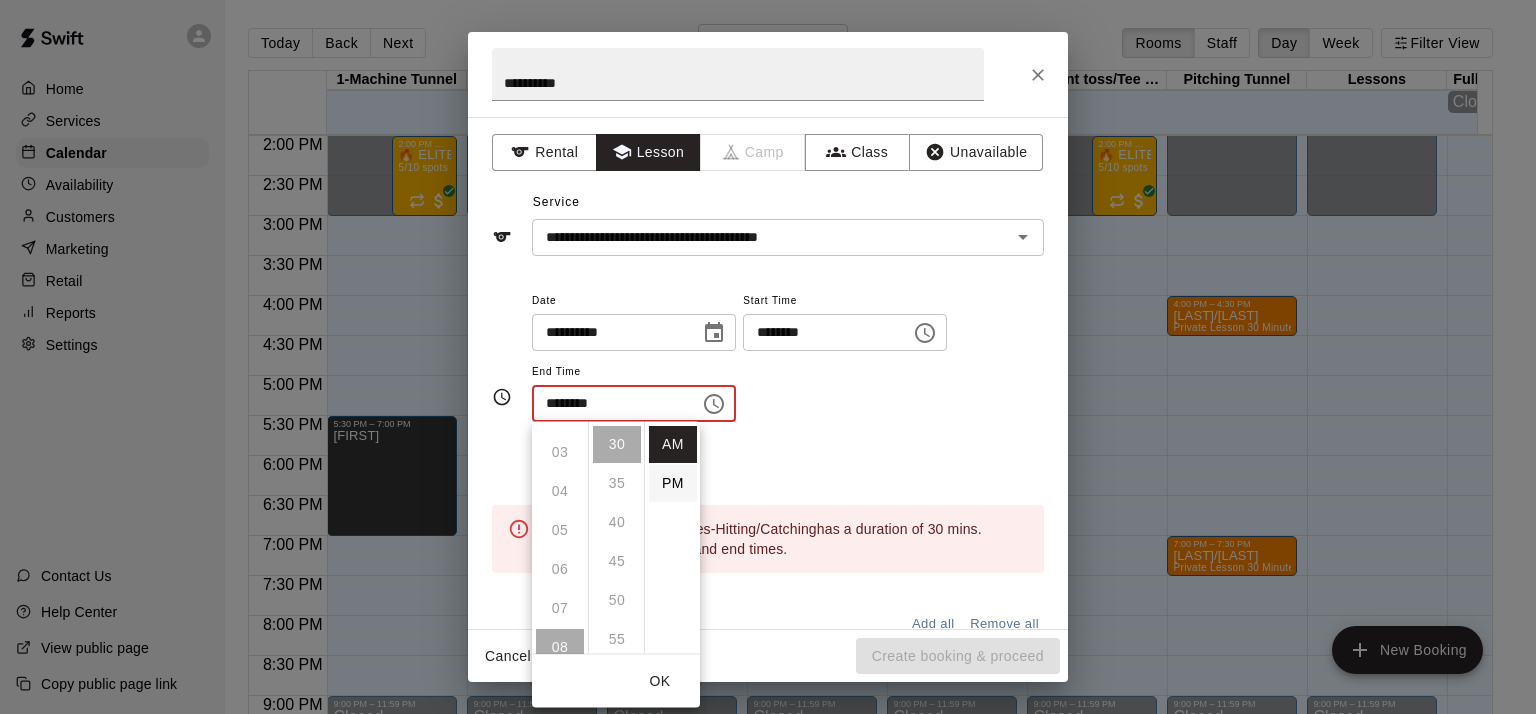 click on "PM" at bounding box center (673, 483) 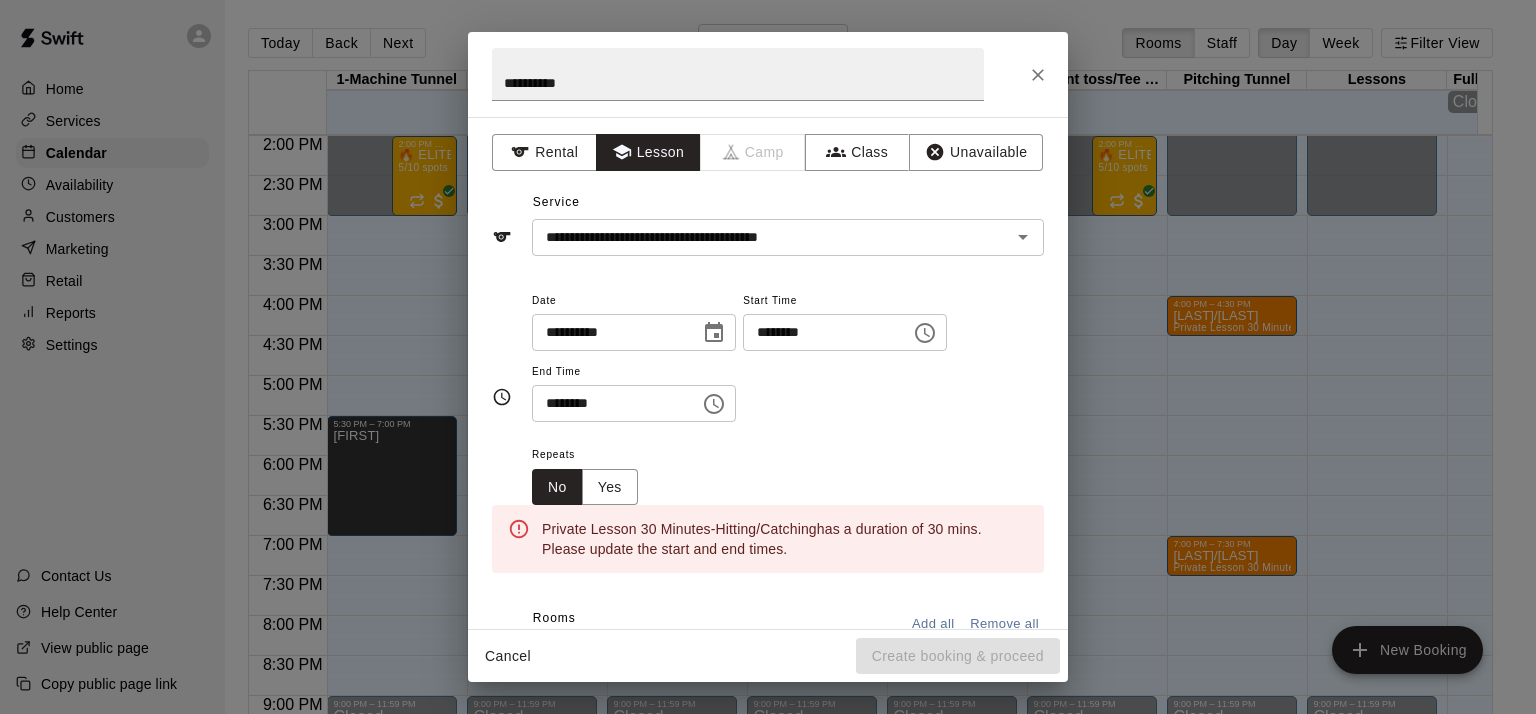 scroll, scrollTop: 36, scrollLeft: 0, axis: vertical 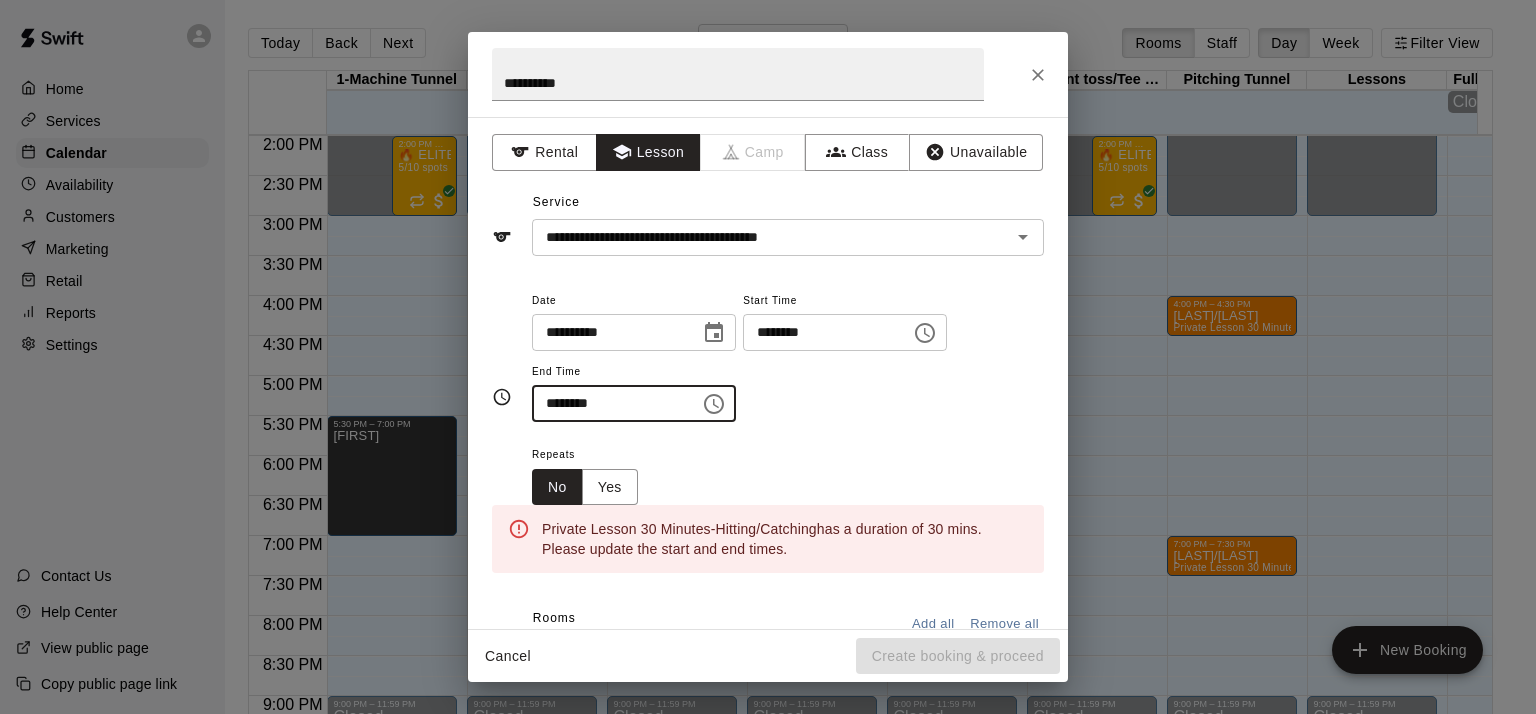 click on "********" at bounding box center (609, 403) 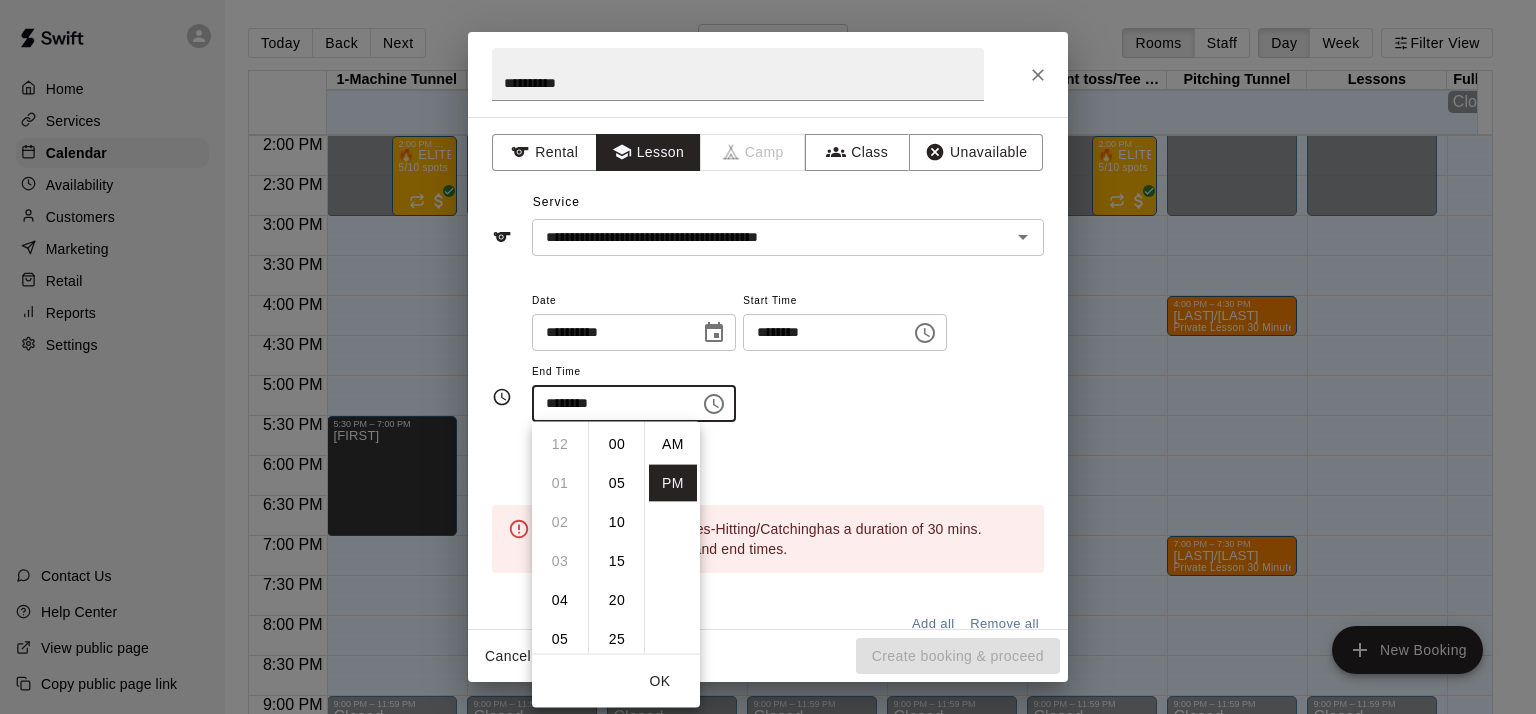 scroll, scrollTop: 312, scrollLeft: 0, axis: vertical 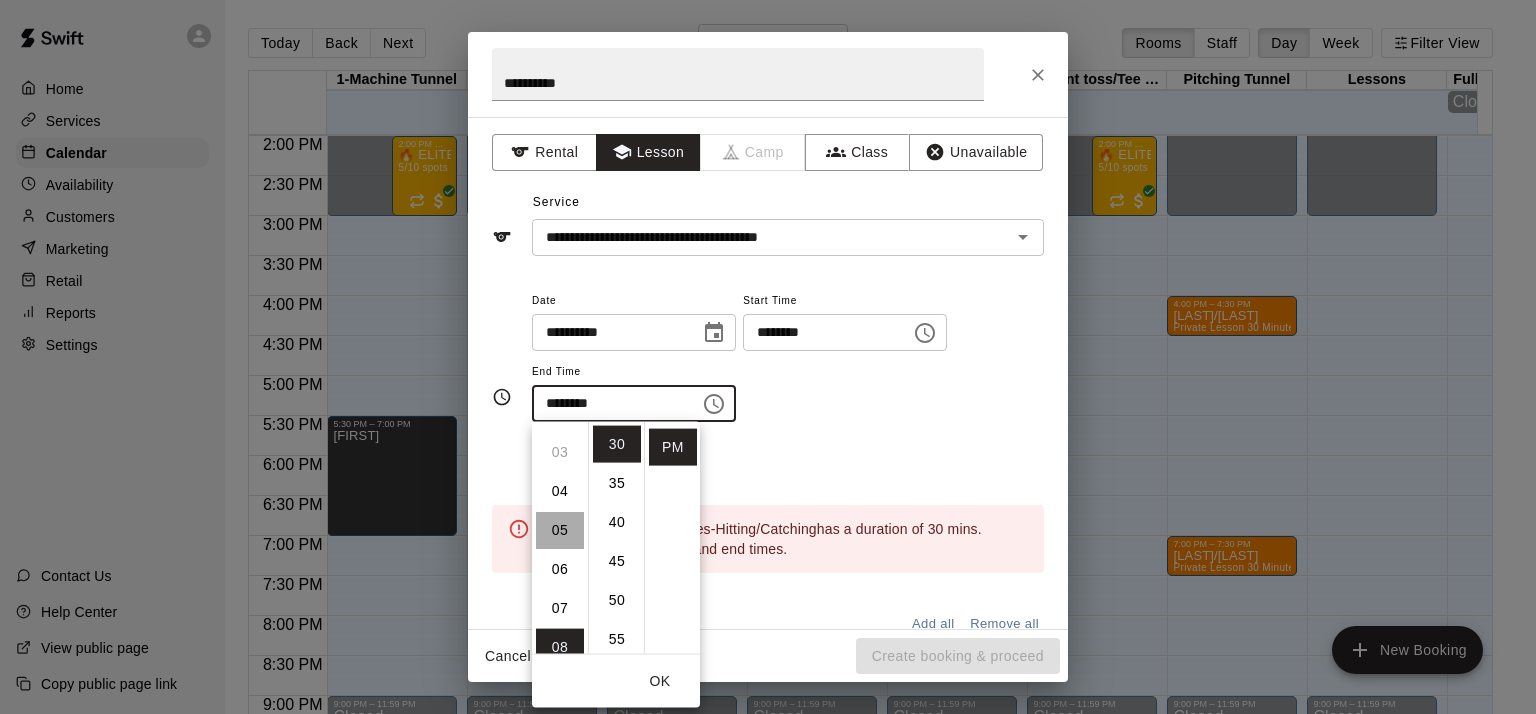 click on "05" at bounding box center [560, 530] 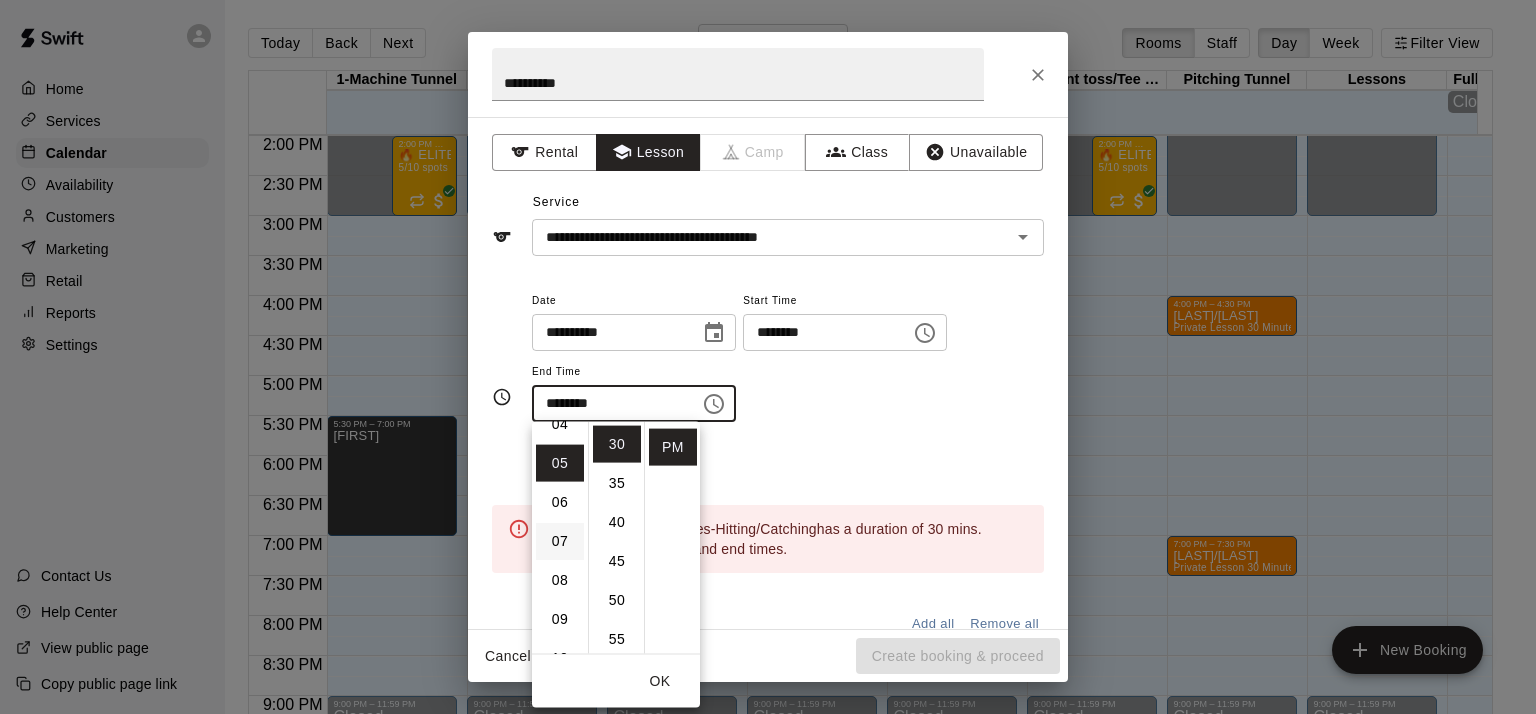 scroll, scrollTop: 195, scrollLeft: 0, axis: vertical 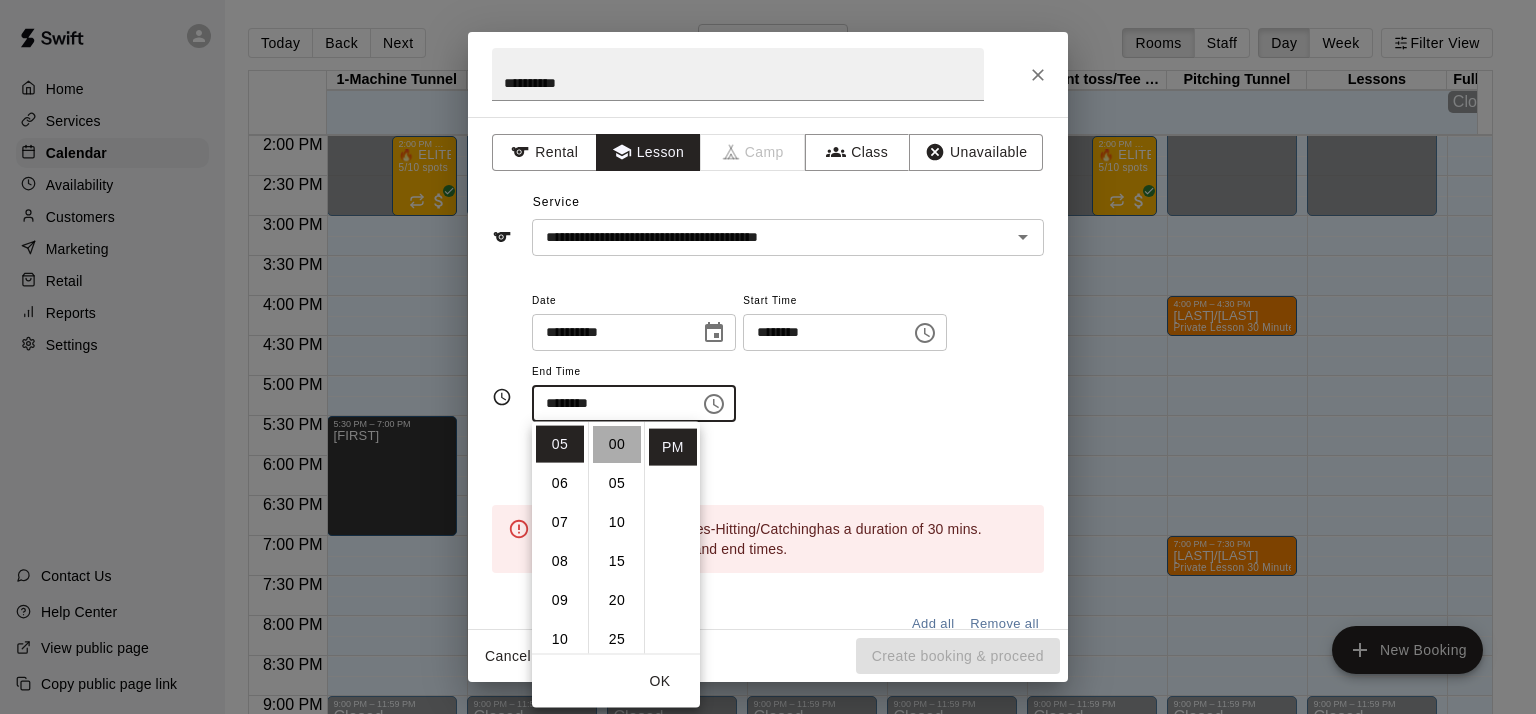 click on "00" at bounding box center (617, 444) 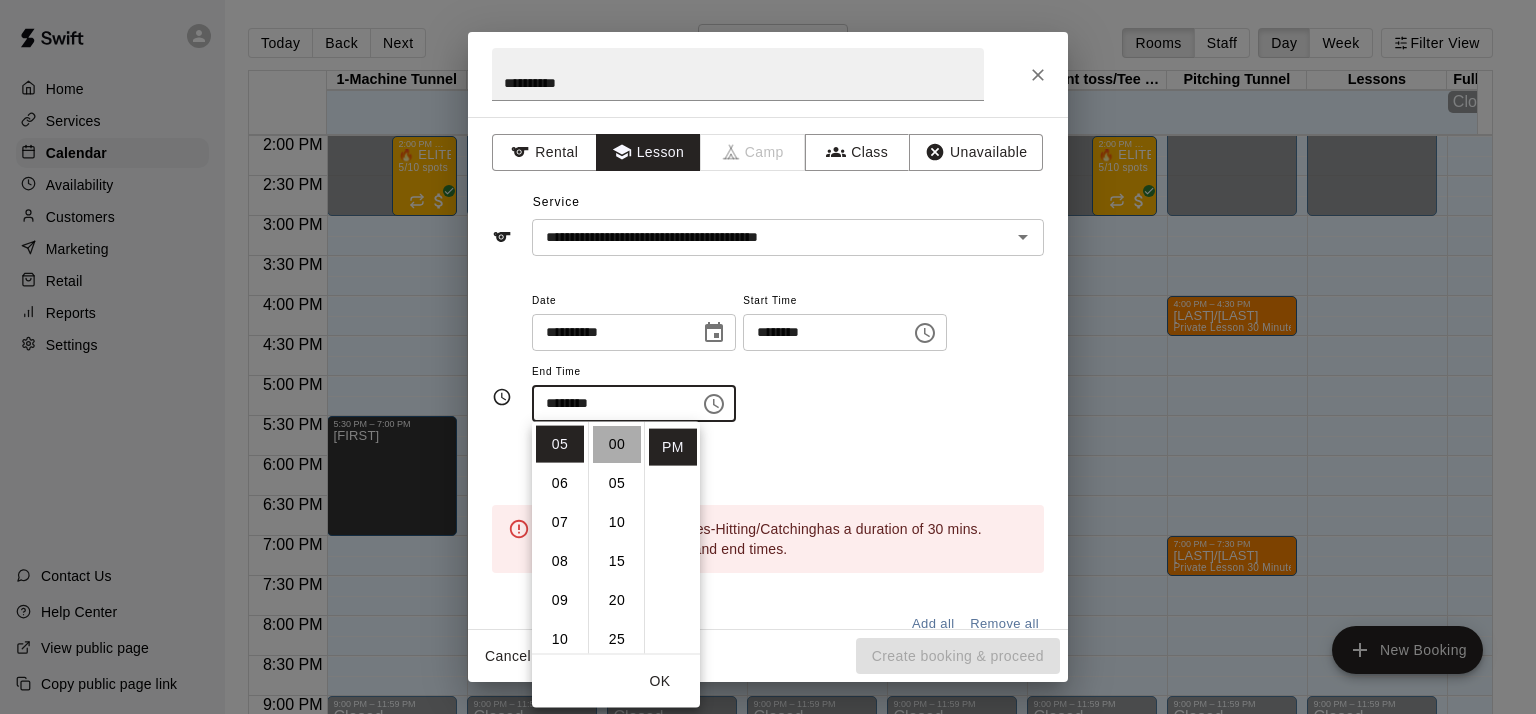 type on "********" 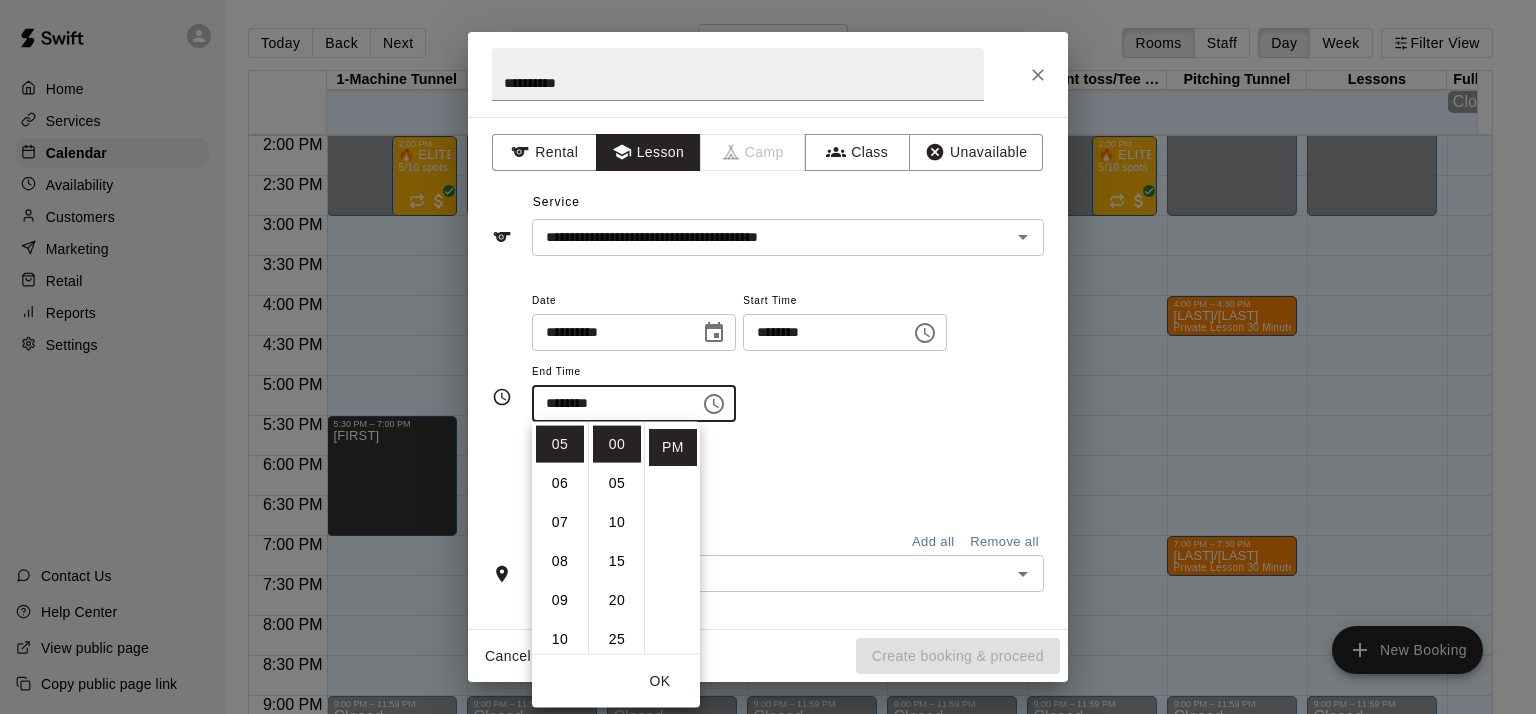click on "OK" at bounding box center [660, 681] 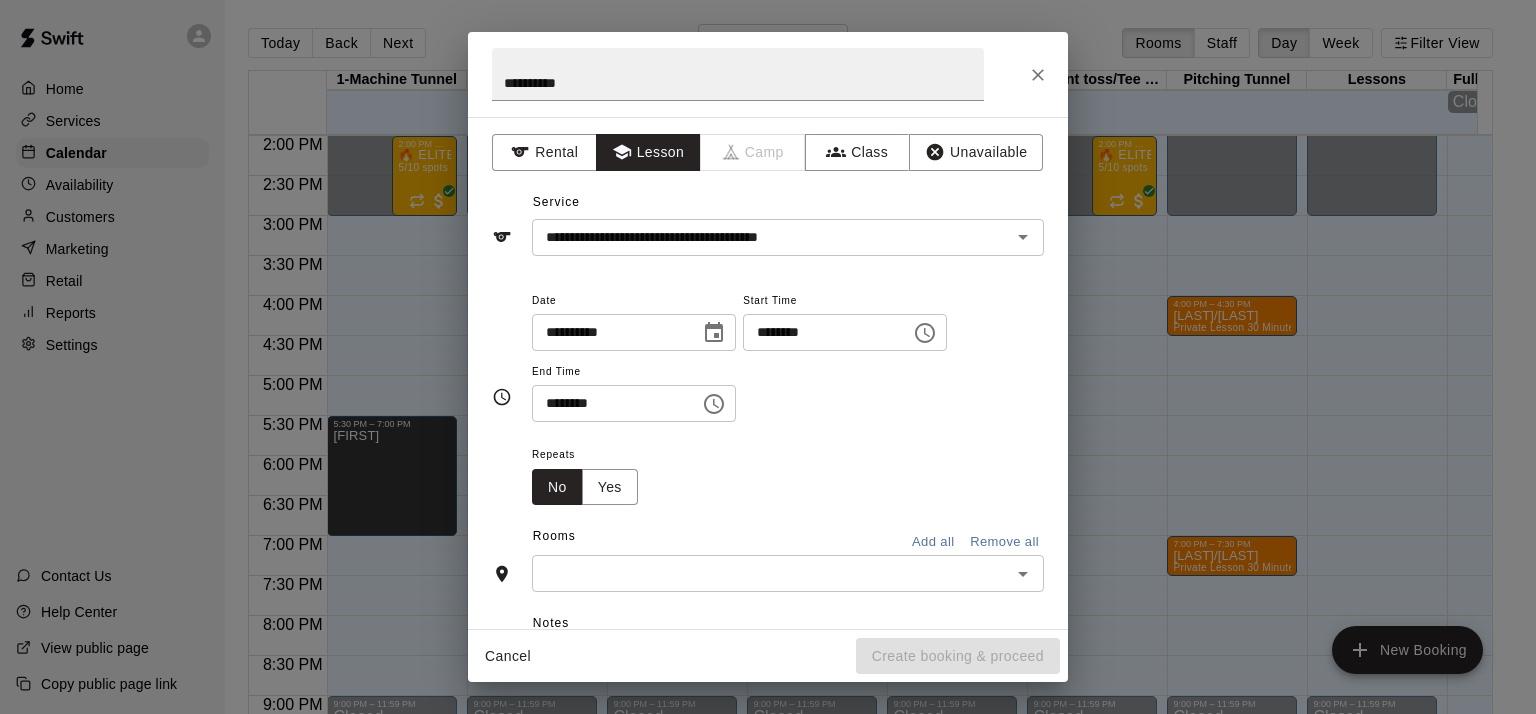click at bounding box center (771, 573) 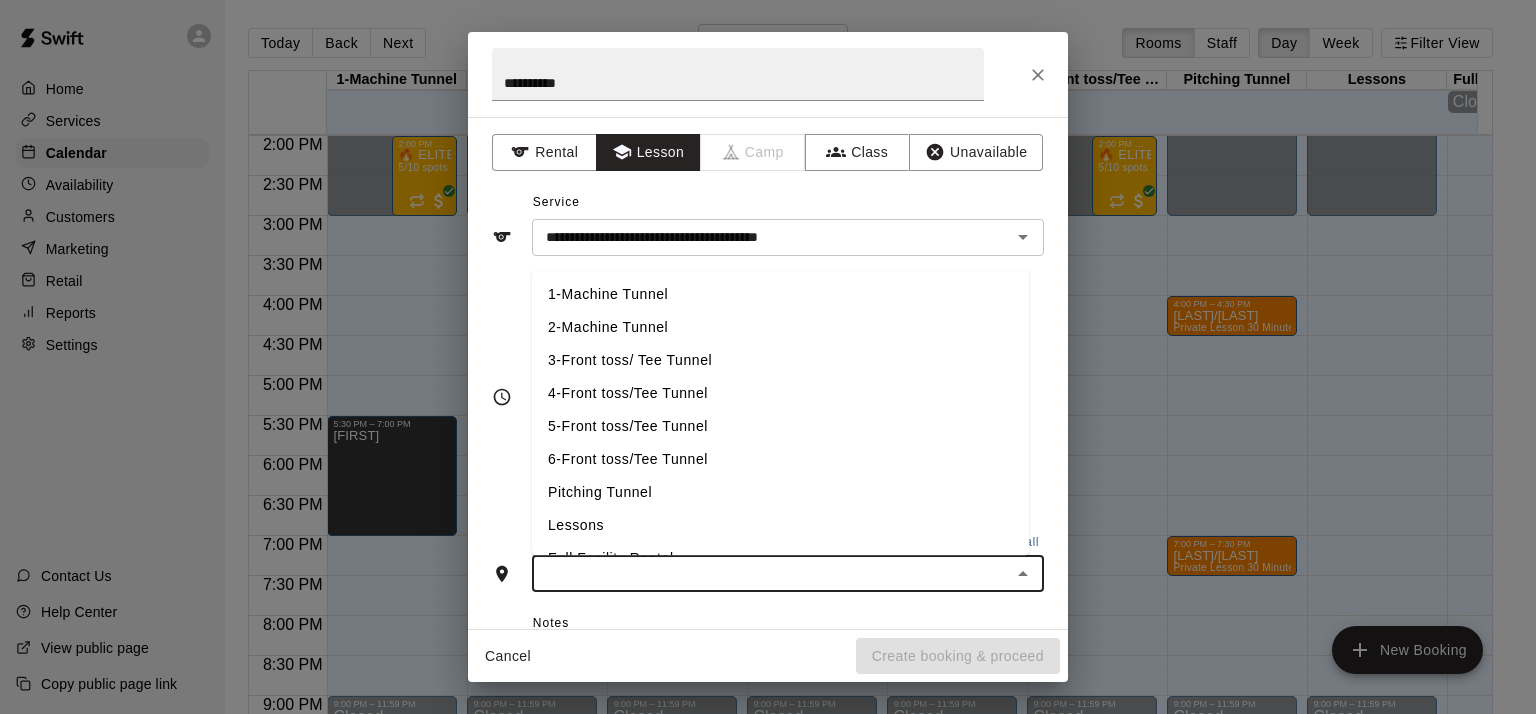 click on "5-Front toss/Tee Tunnel" at bounding box center (780, 426) 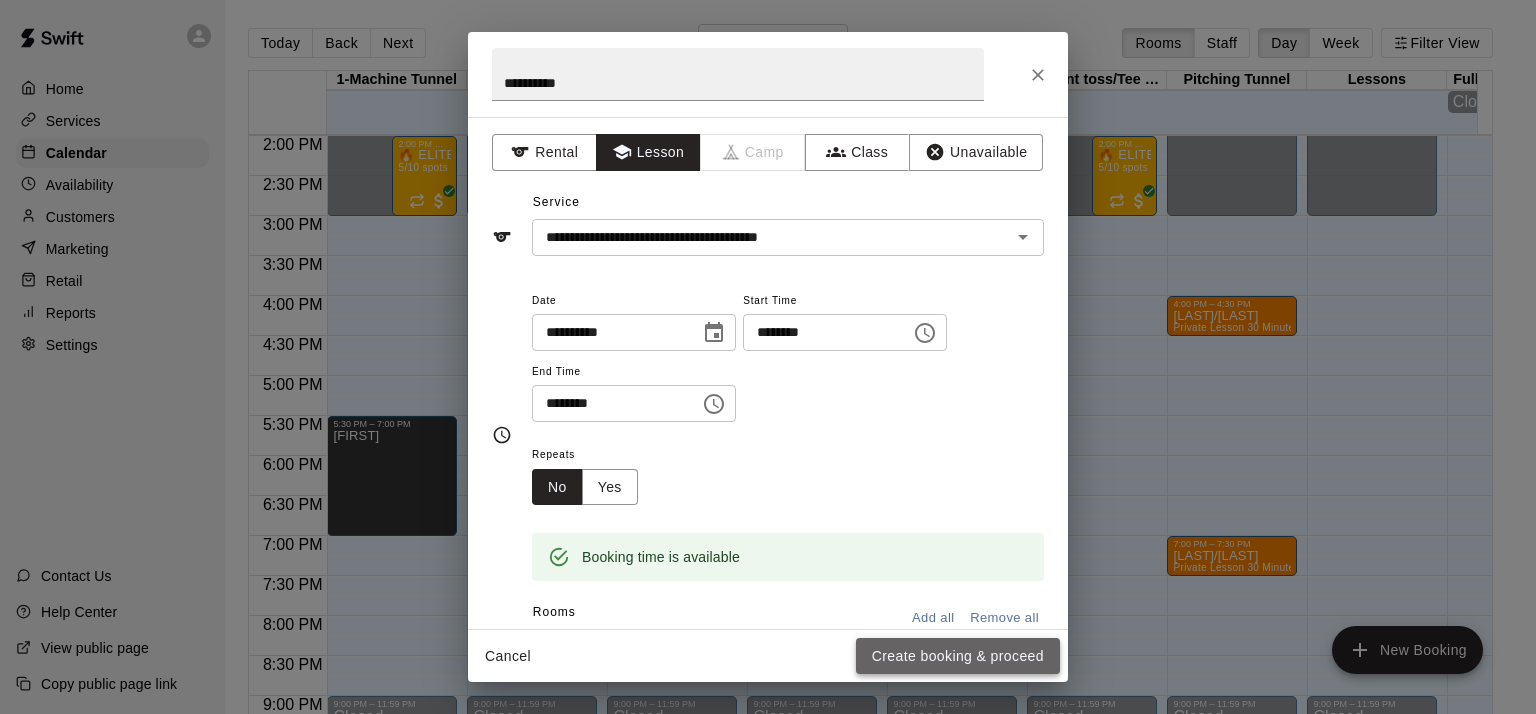 click on "Create booking & proceed" at bounding box center [958, 656] 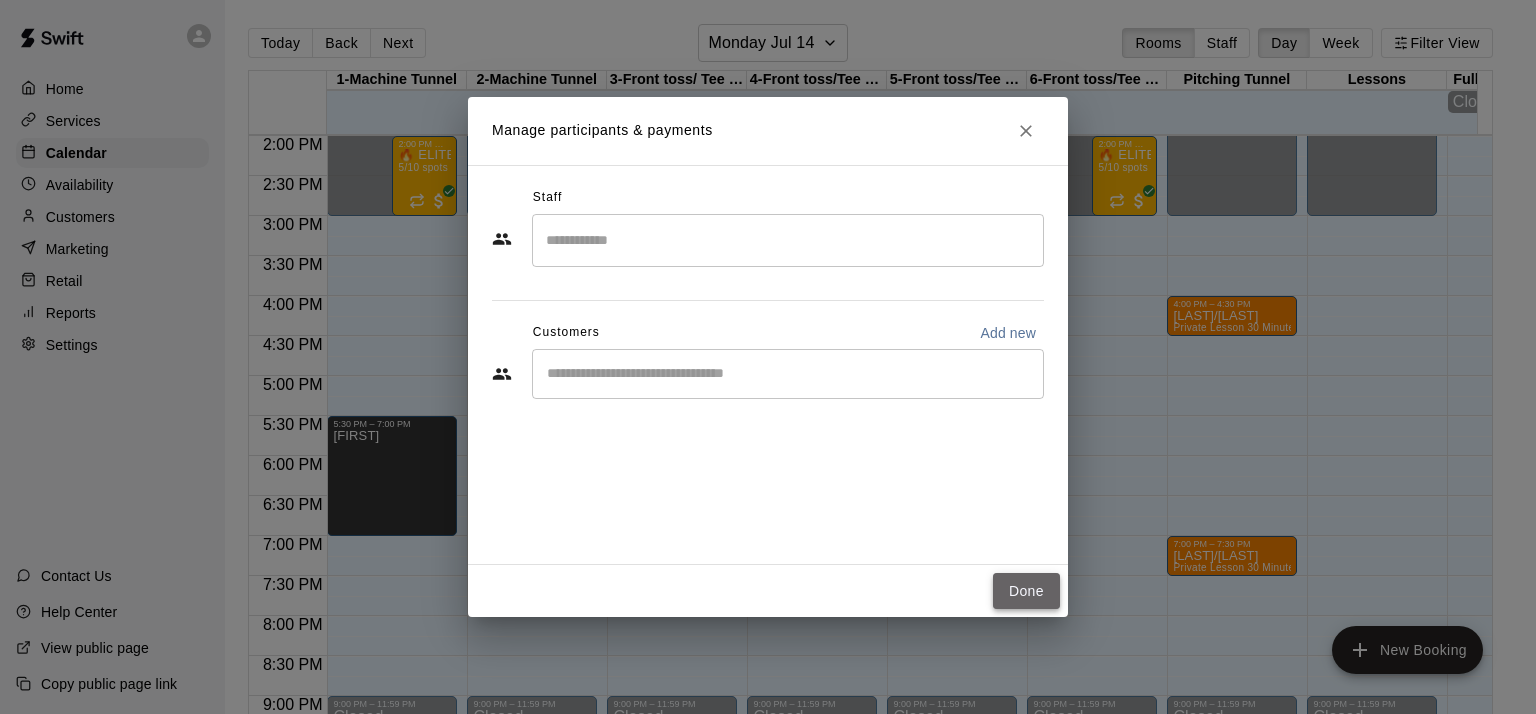 click on "Done" at bounding box center (1026, 591) 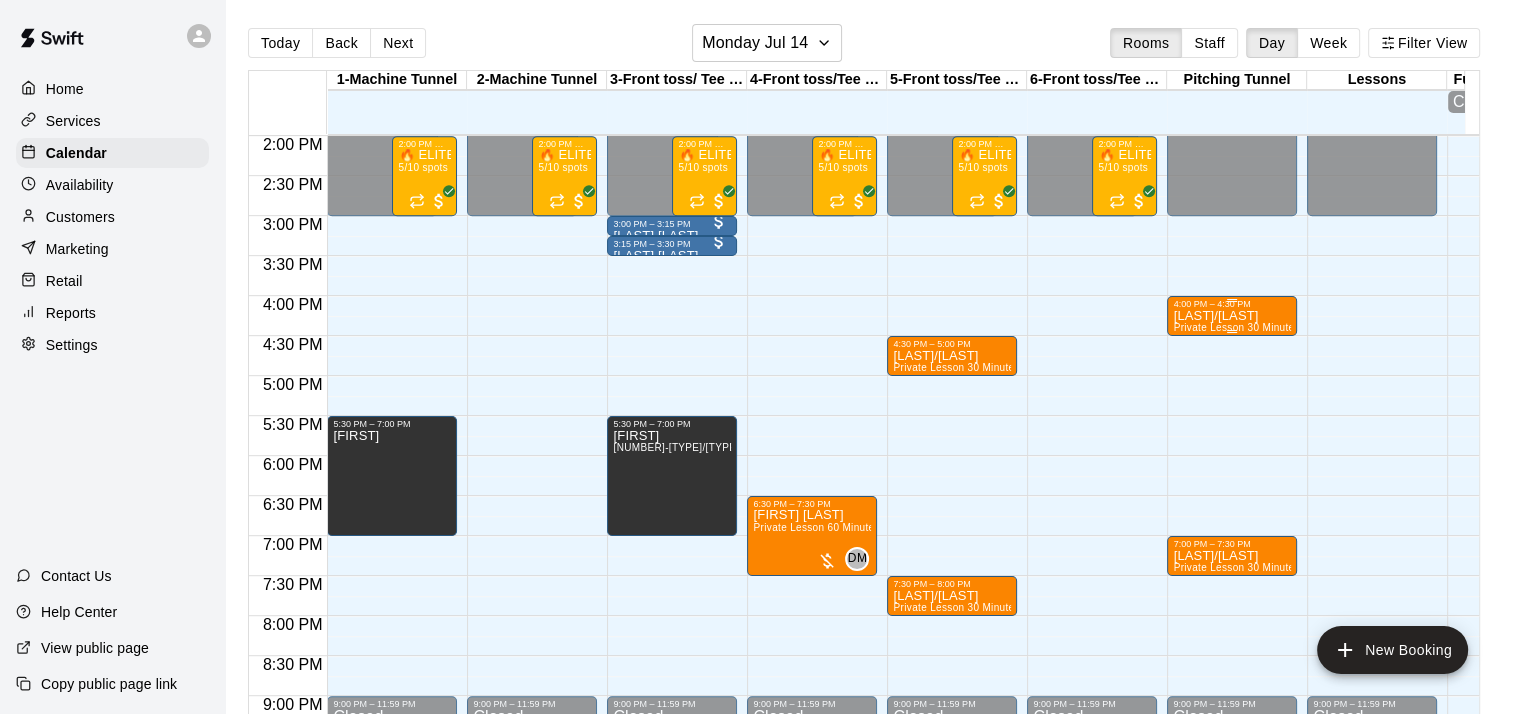 click on "[LAST]/[LAST]" at bounding box center [1232, 316] 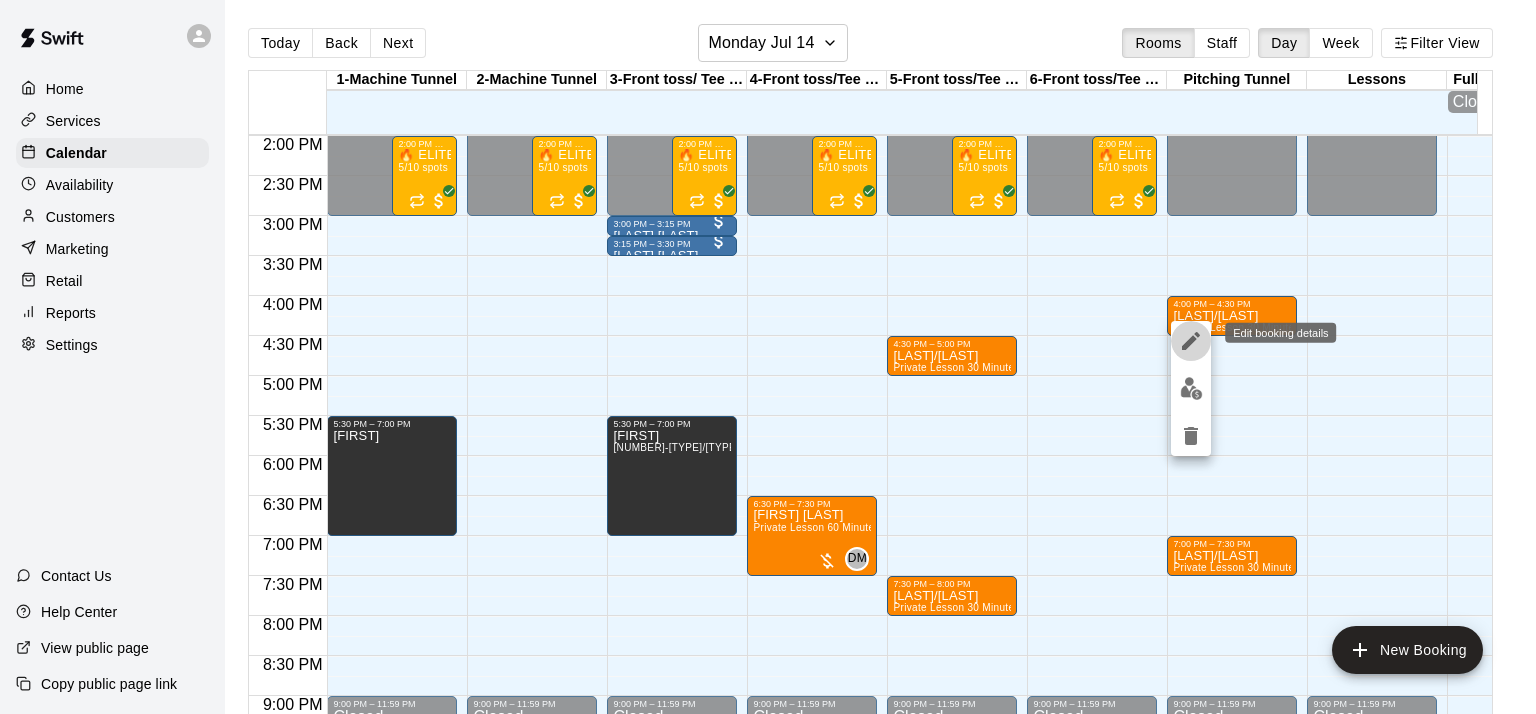 click 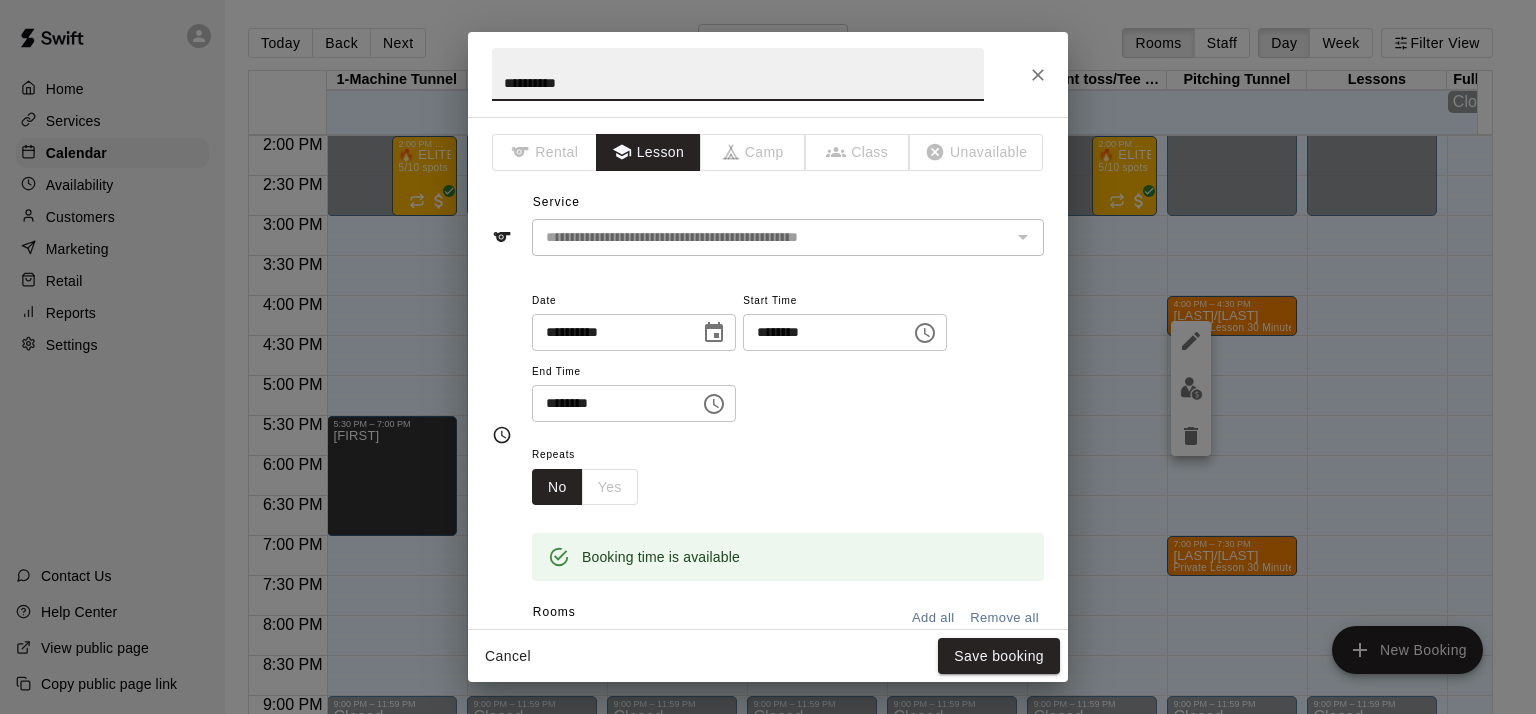 click 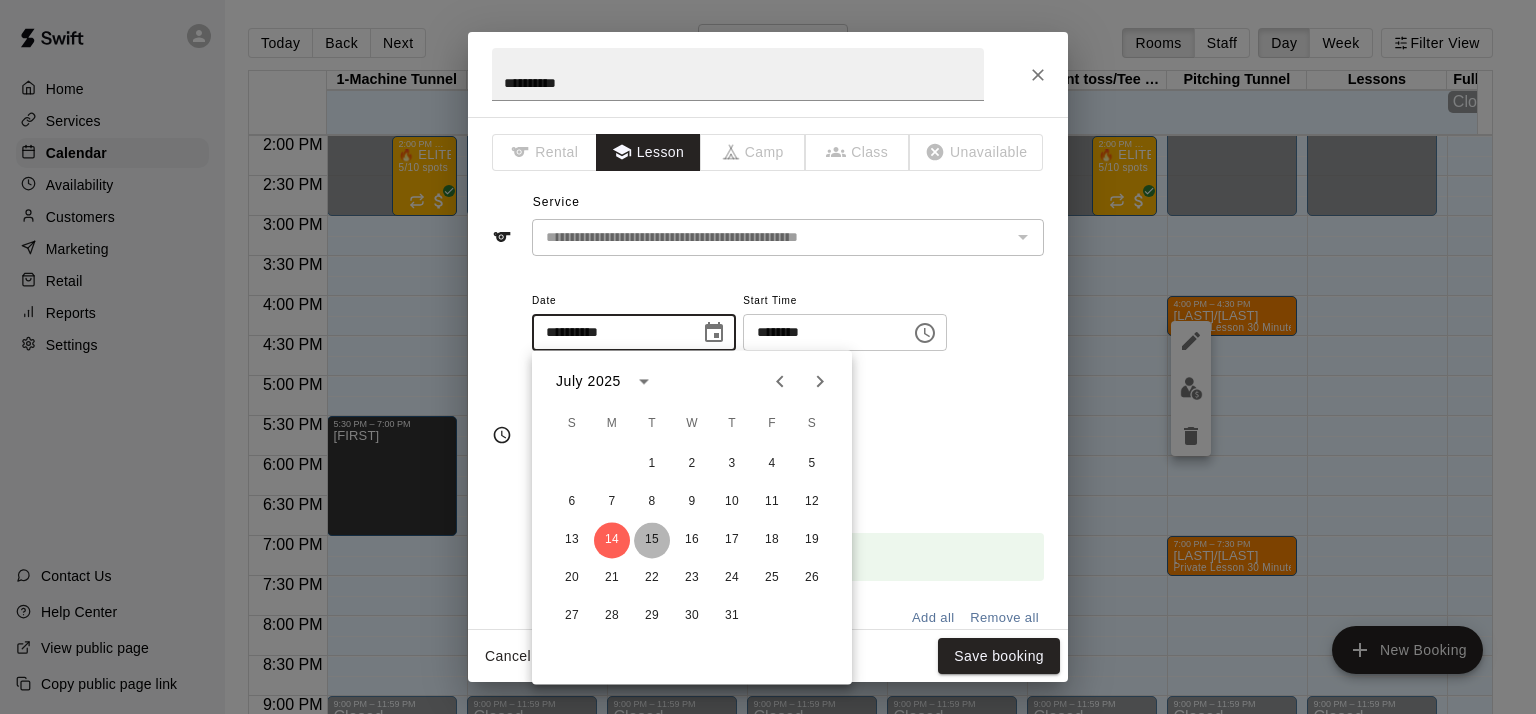 click on "15" at bounding box center [652, 540] 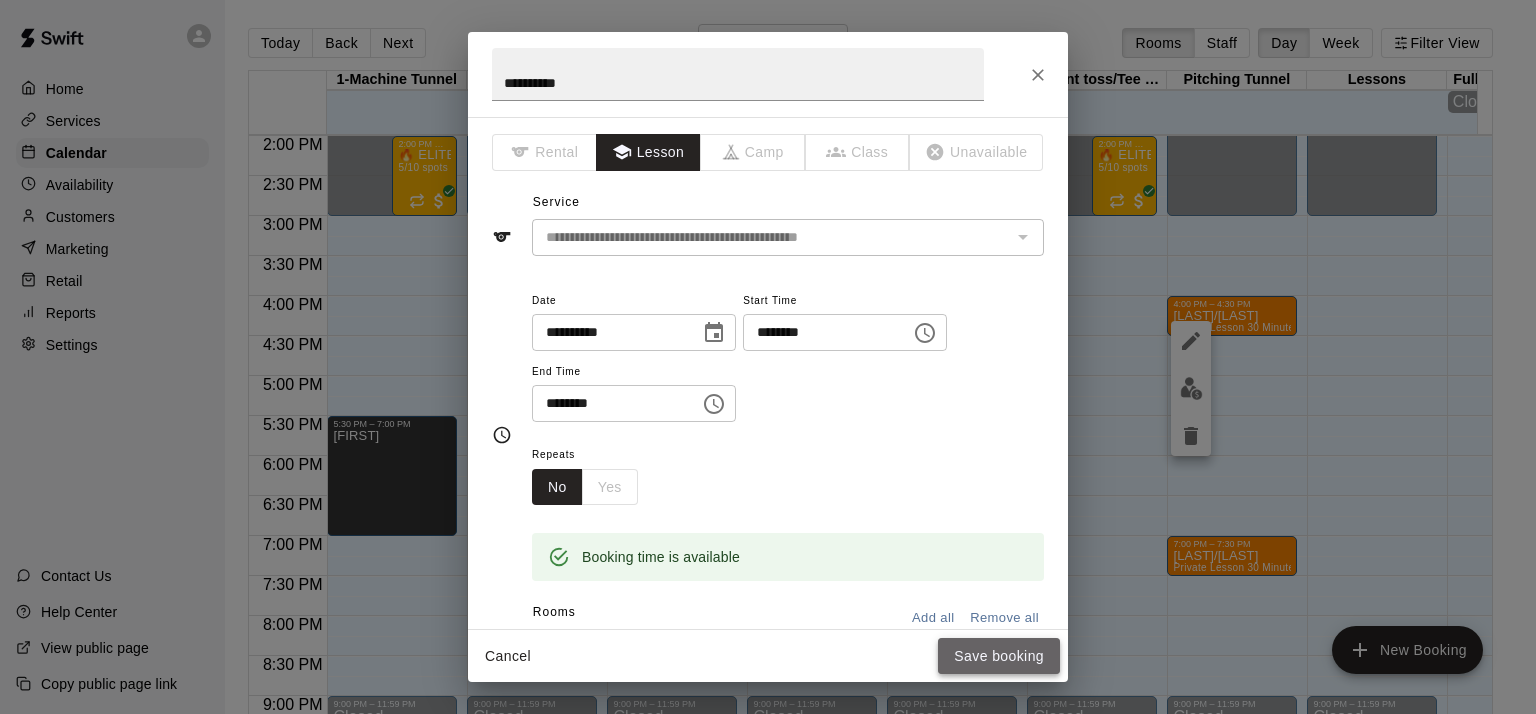 click on "Save booking" at bounding box center (999, 656) 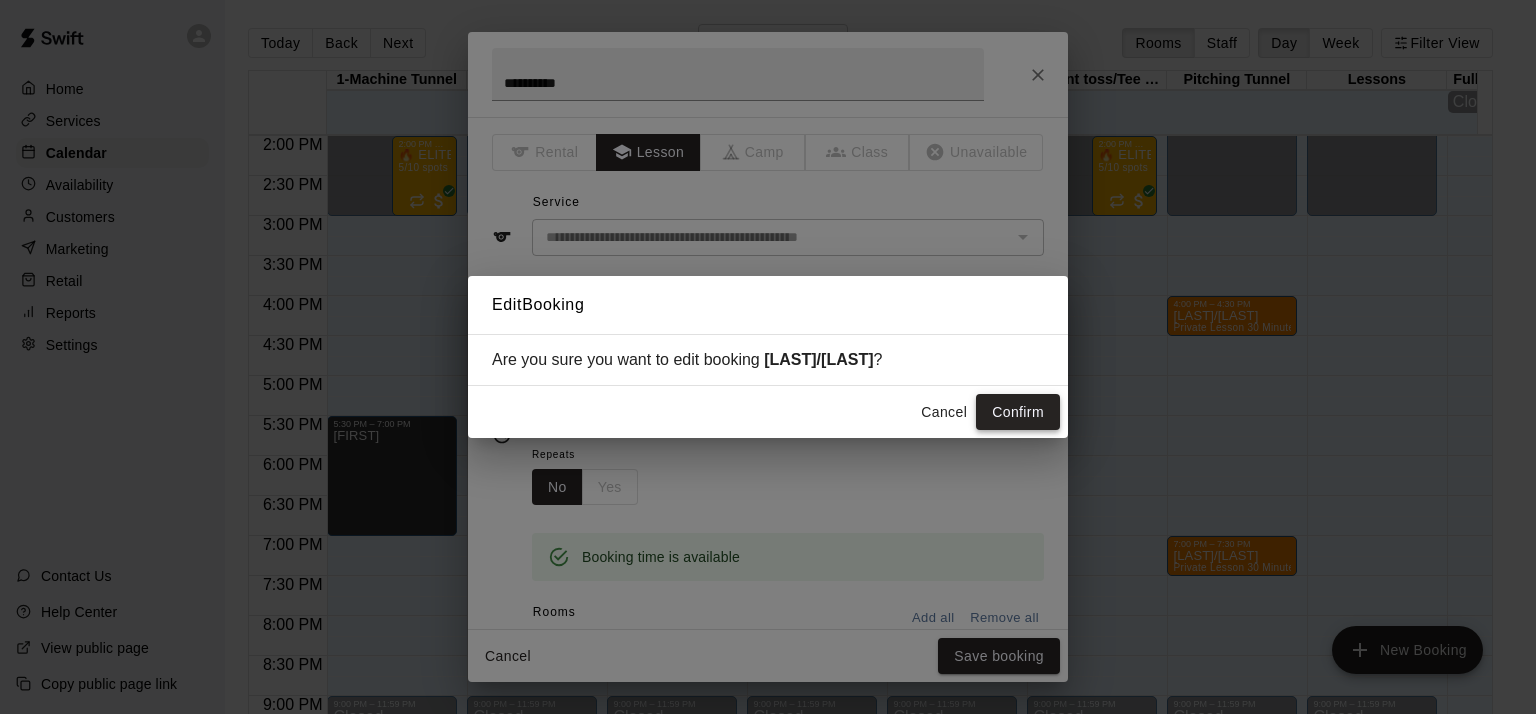 click on "Confirm" at bounding box center (1018, 412) 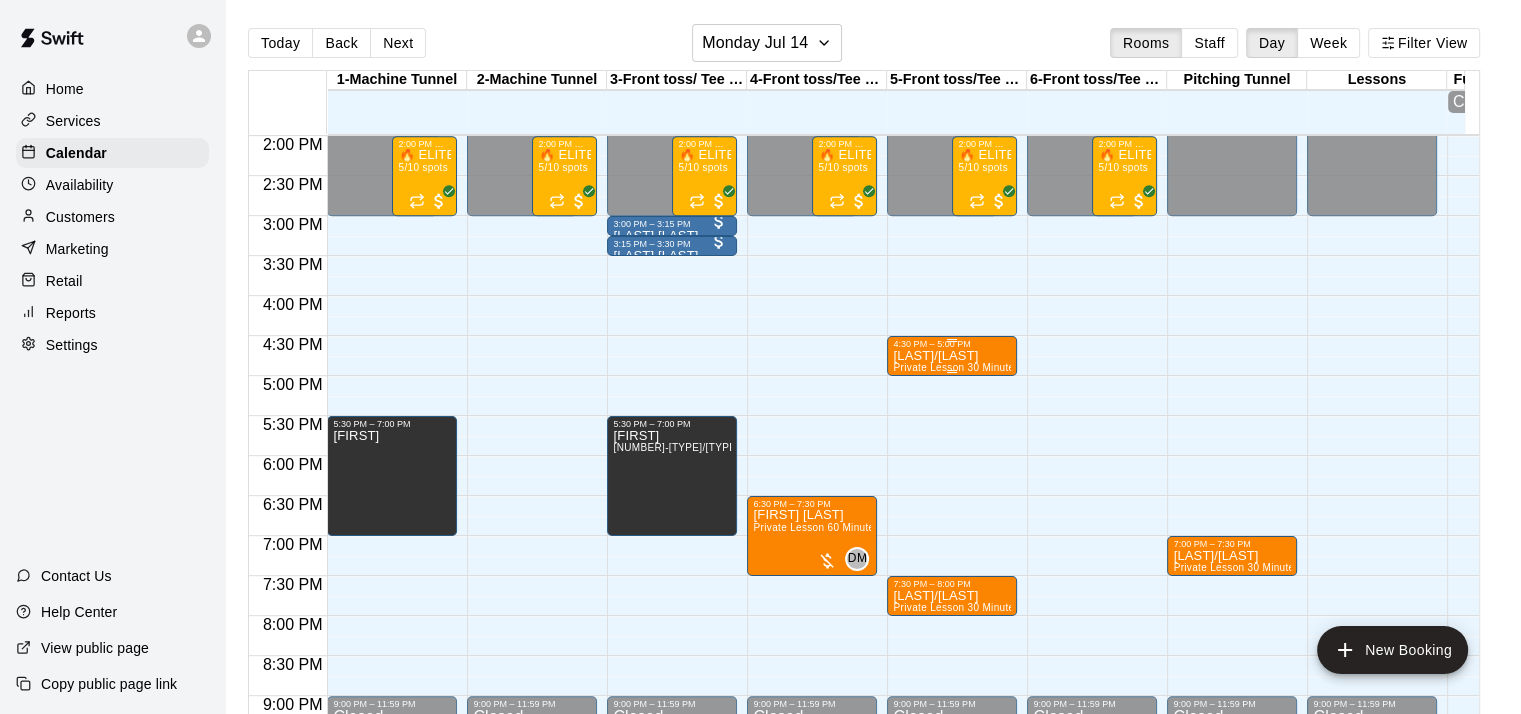 click on "[LAST]/[LAST]" at bounding box center [952, 356] 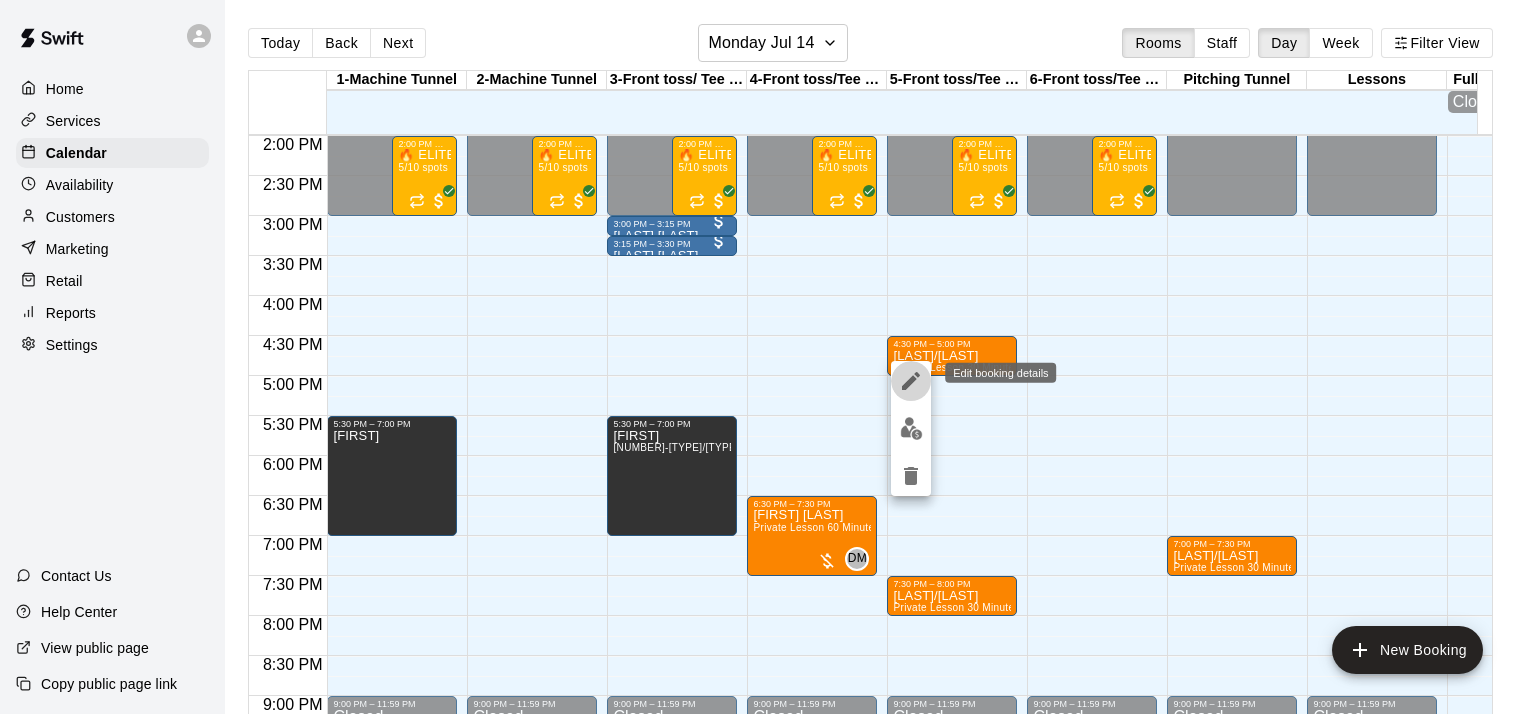 click 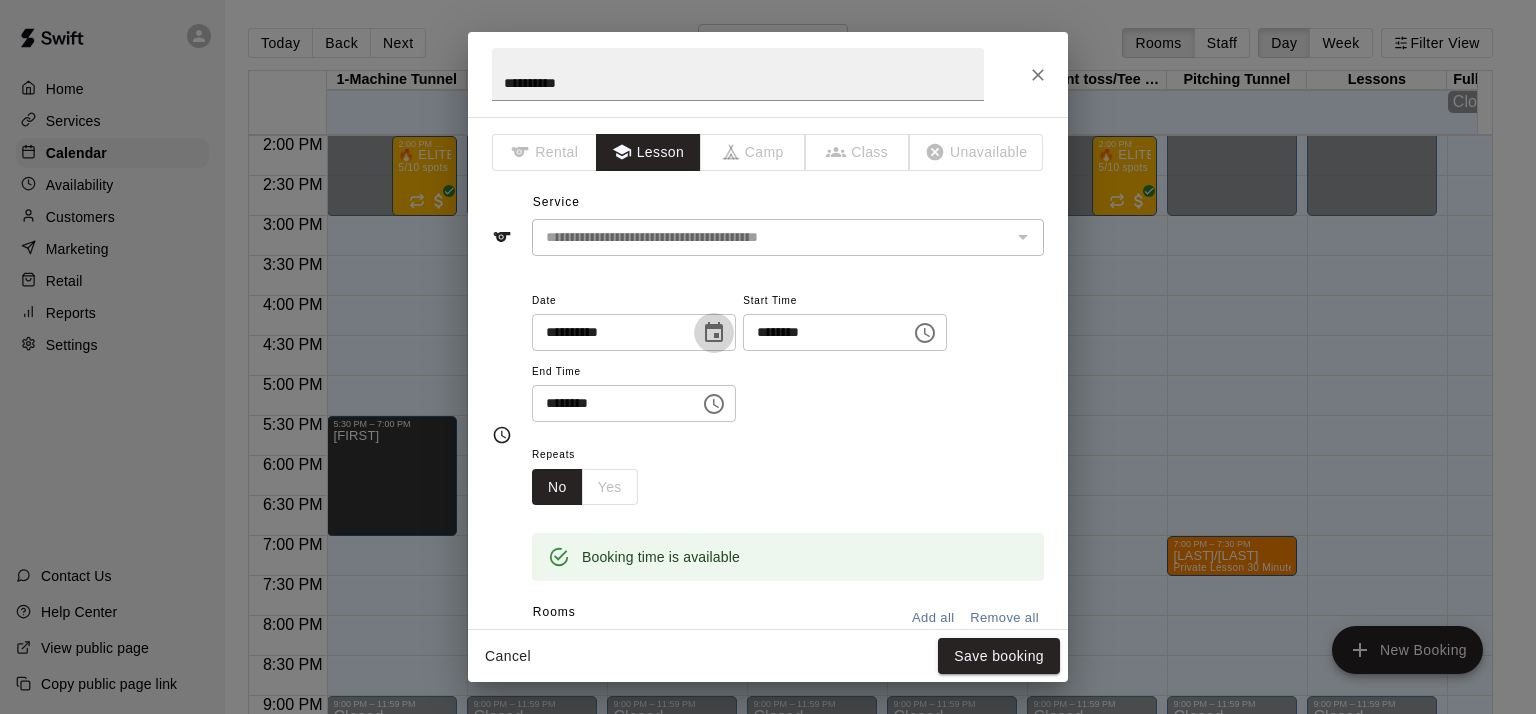 click 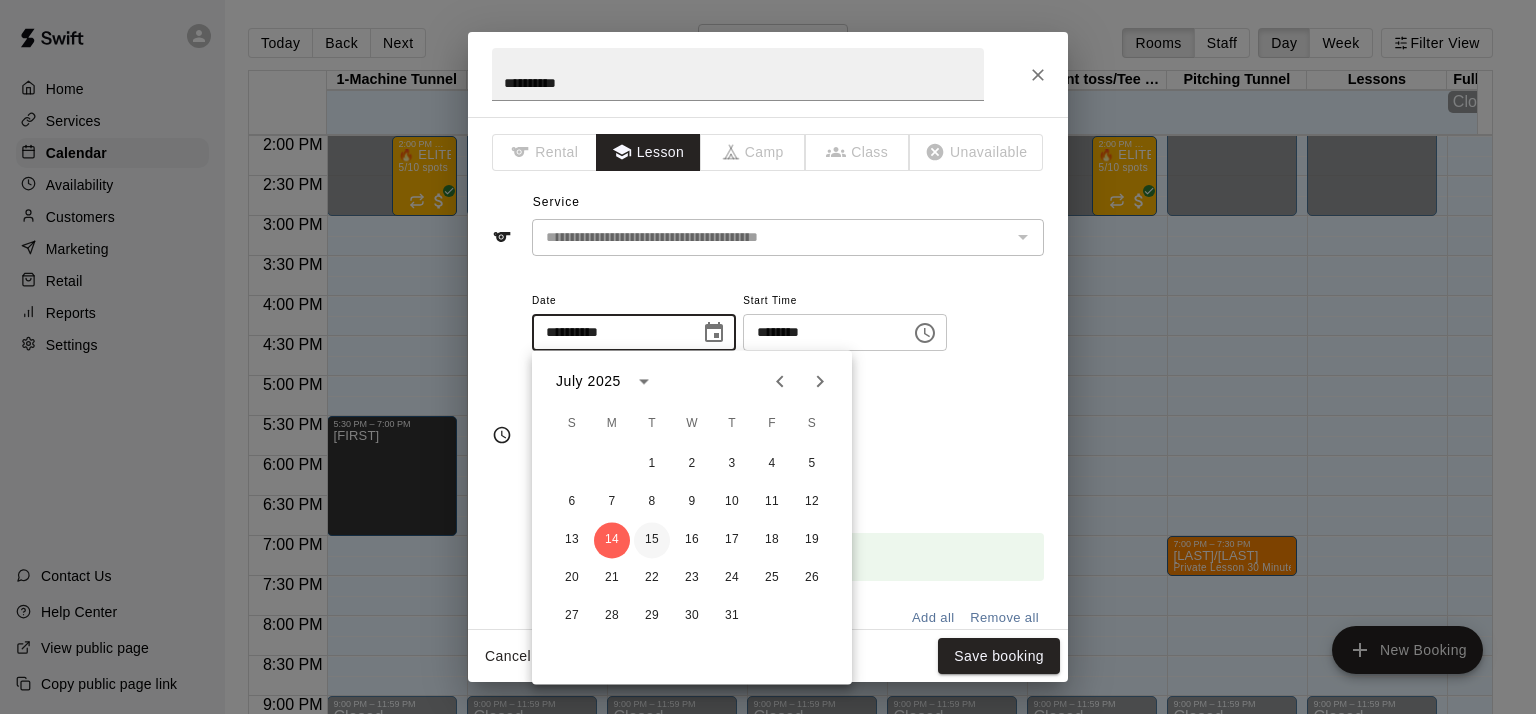 click on "15" at bounding box center [652, 540] 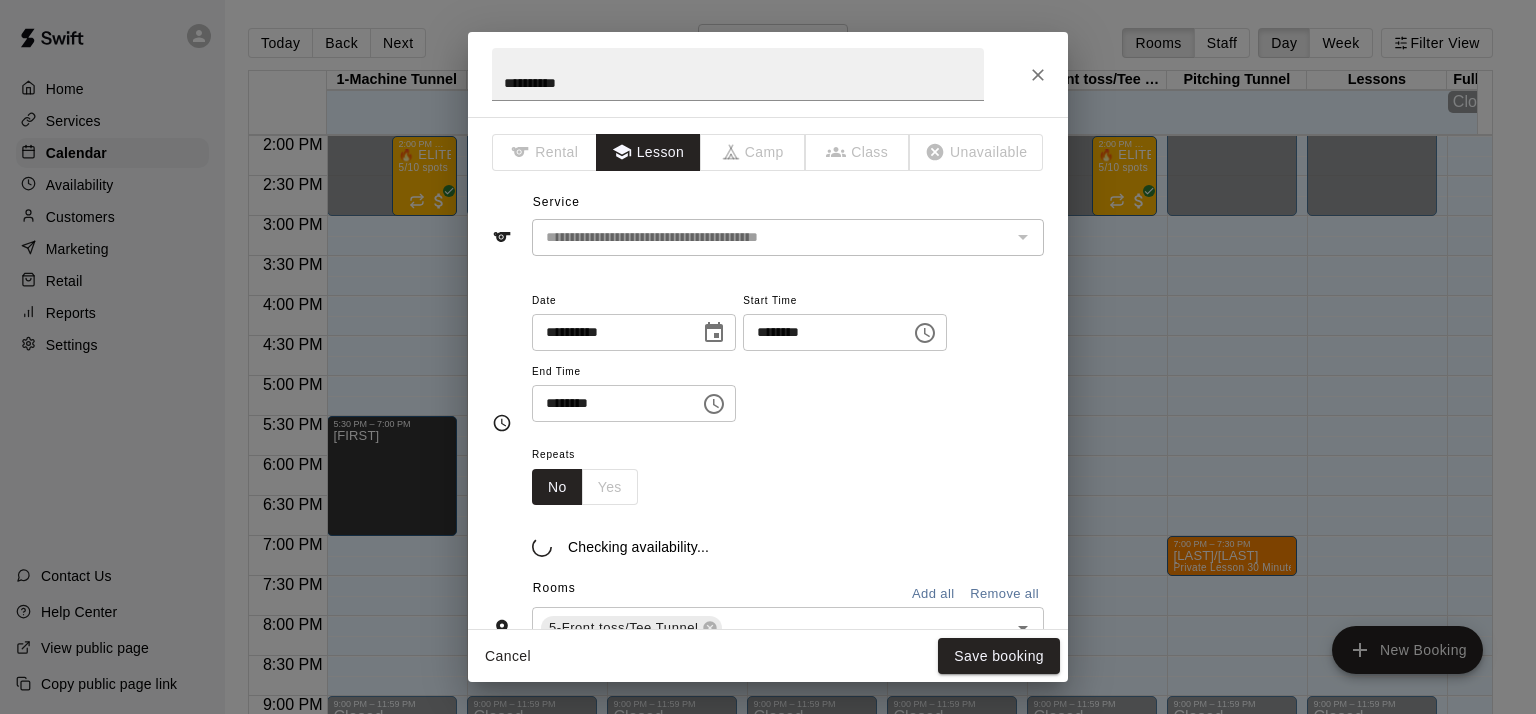 type on "**********" 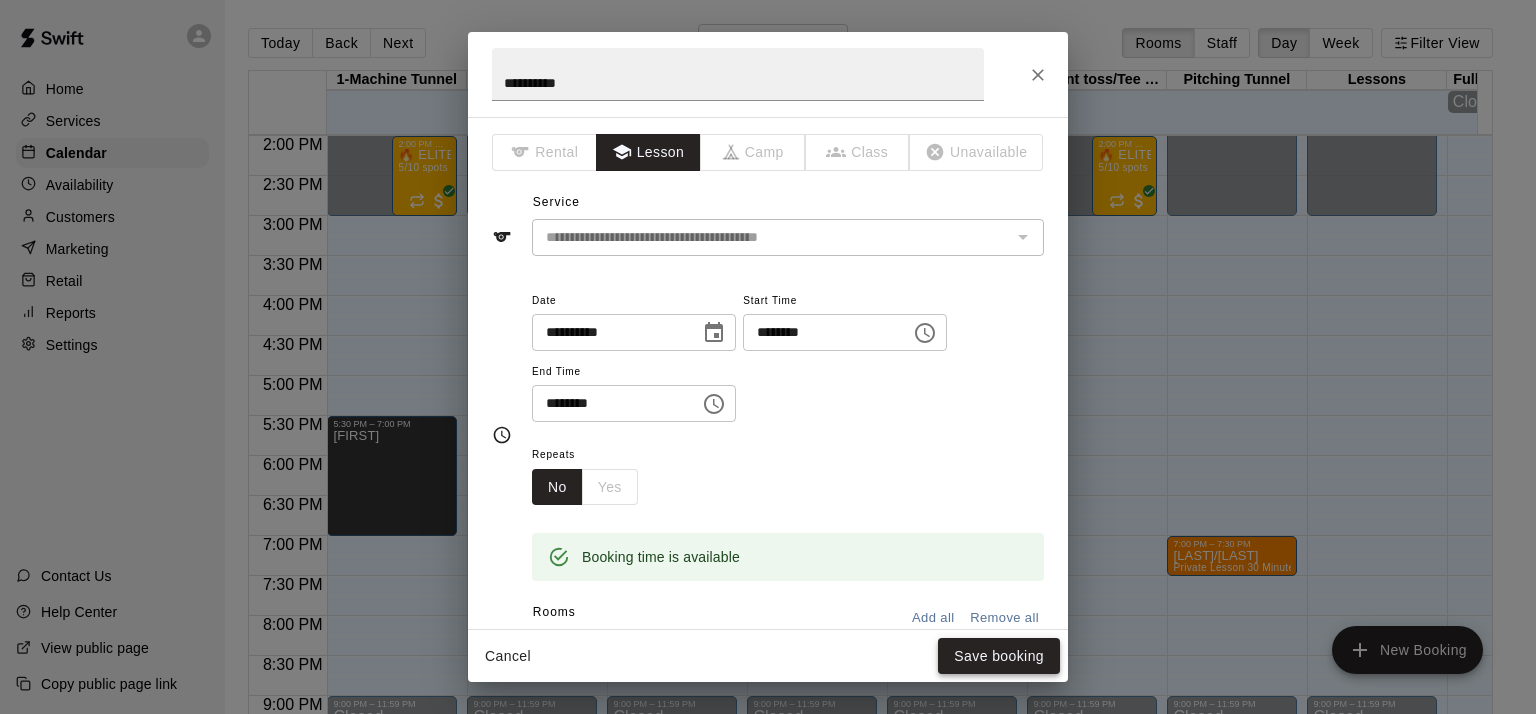 click on "Save booking" at bounding box center (999, 656) 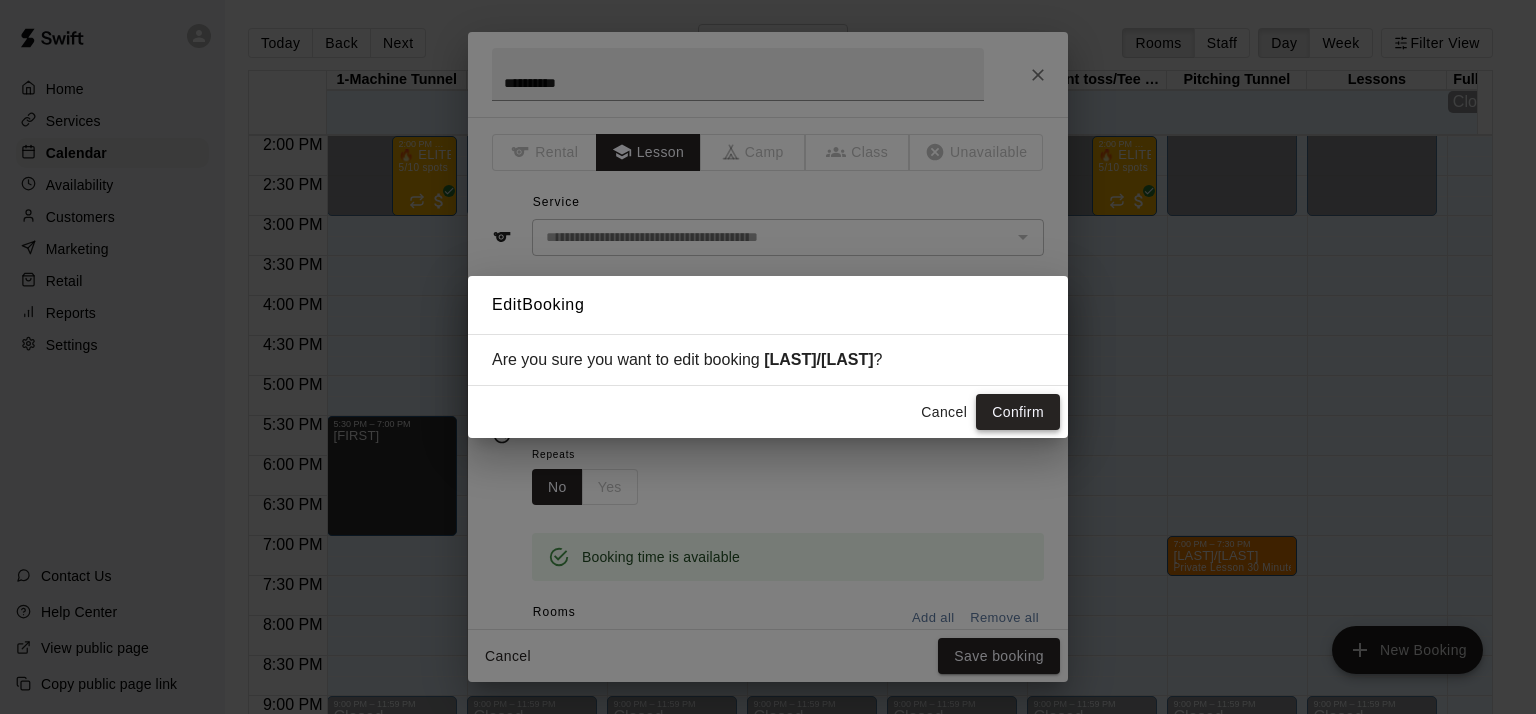 click on "Confirm" at bounding box center (1018, 412) 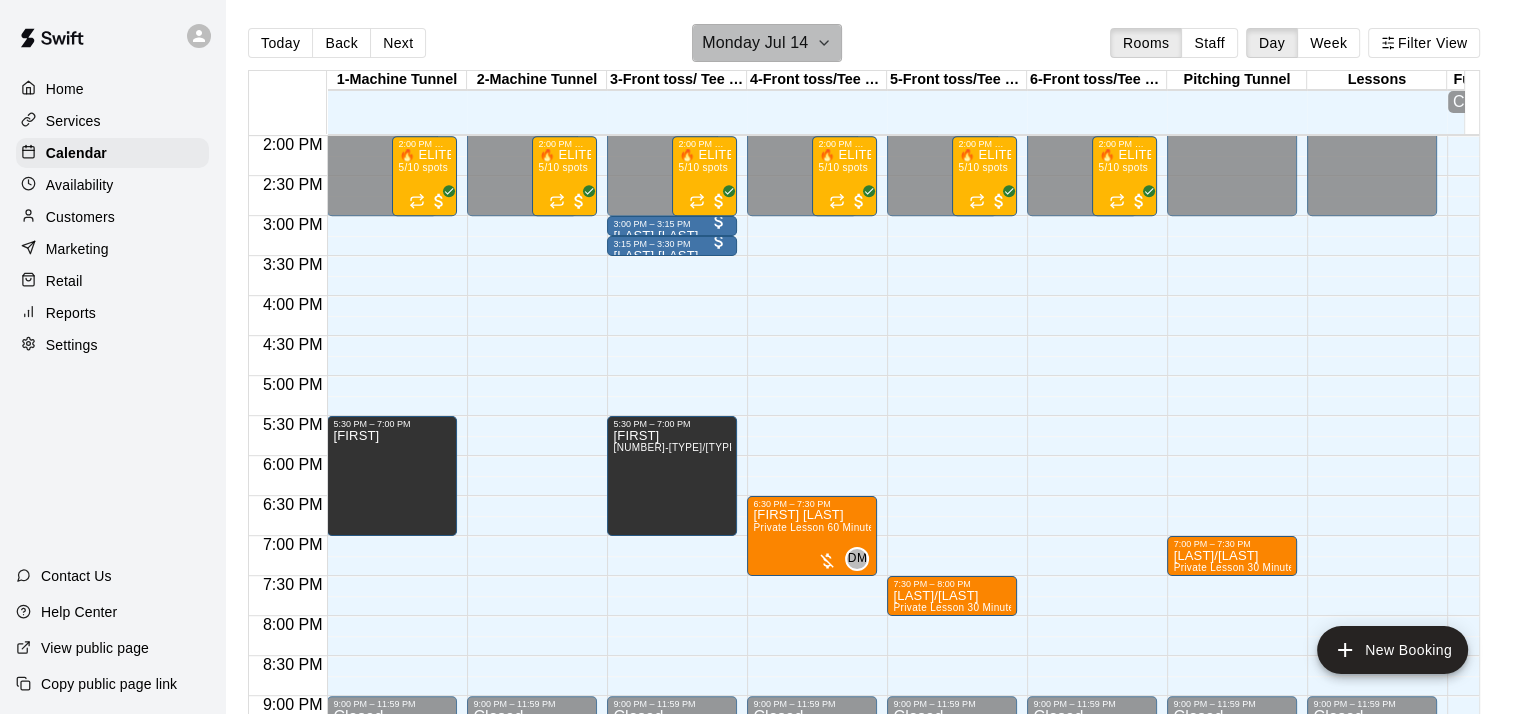 click 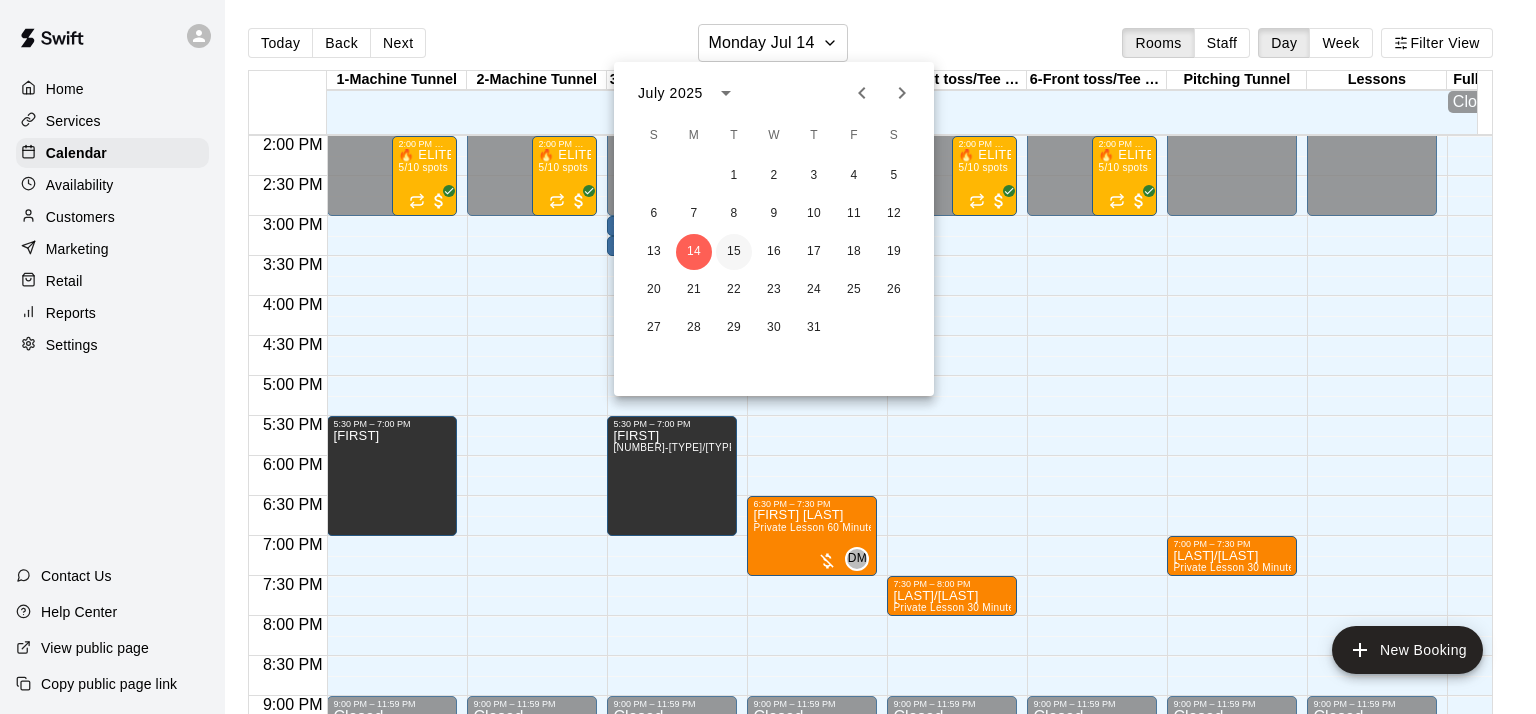 click on "15" at bounding box center [734, 252] 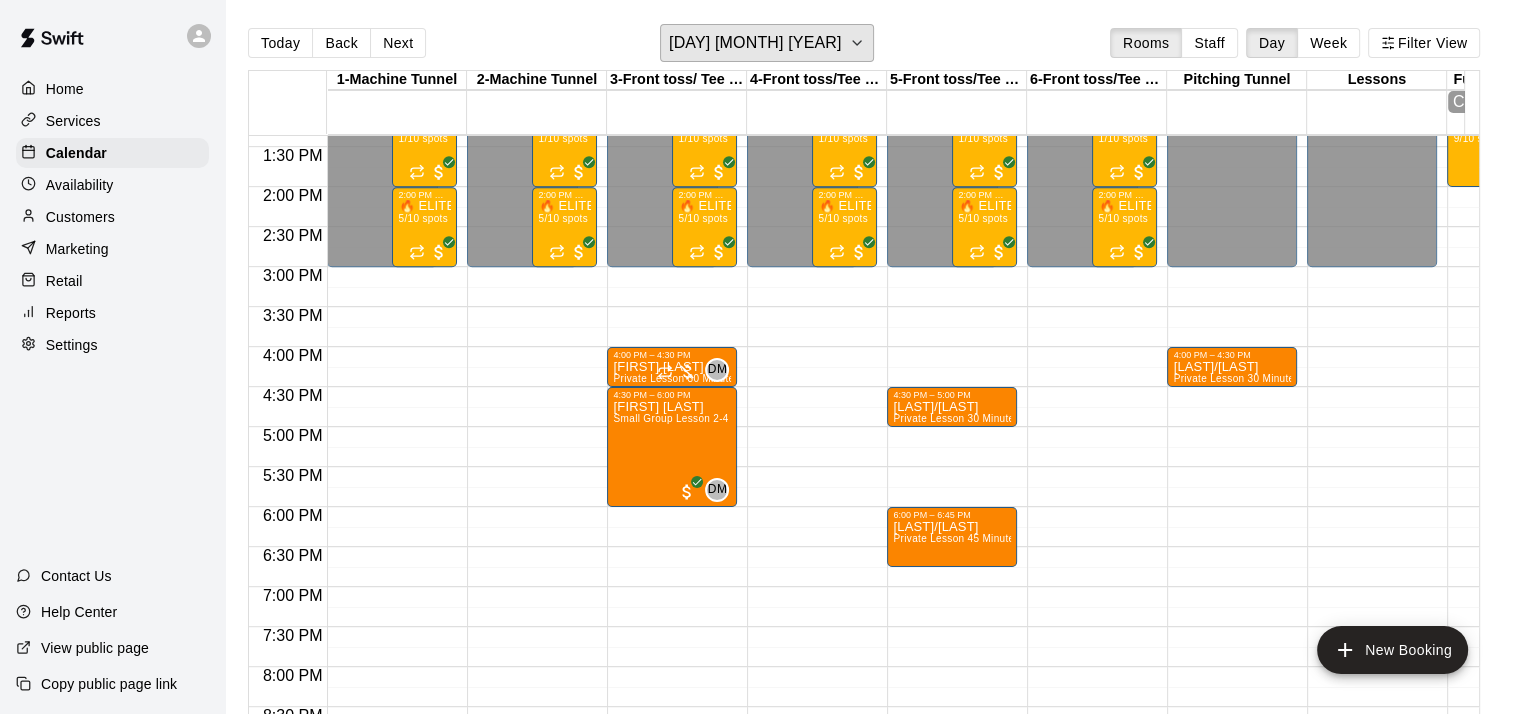 scroll, scrollTop: 1072, scrollLeft: 0, axis: vertical 